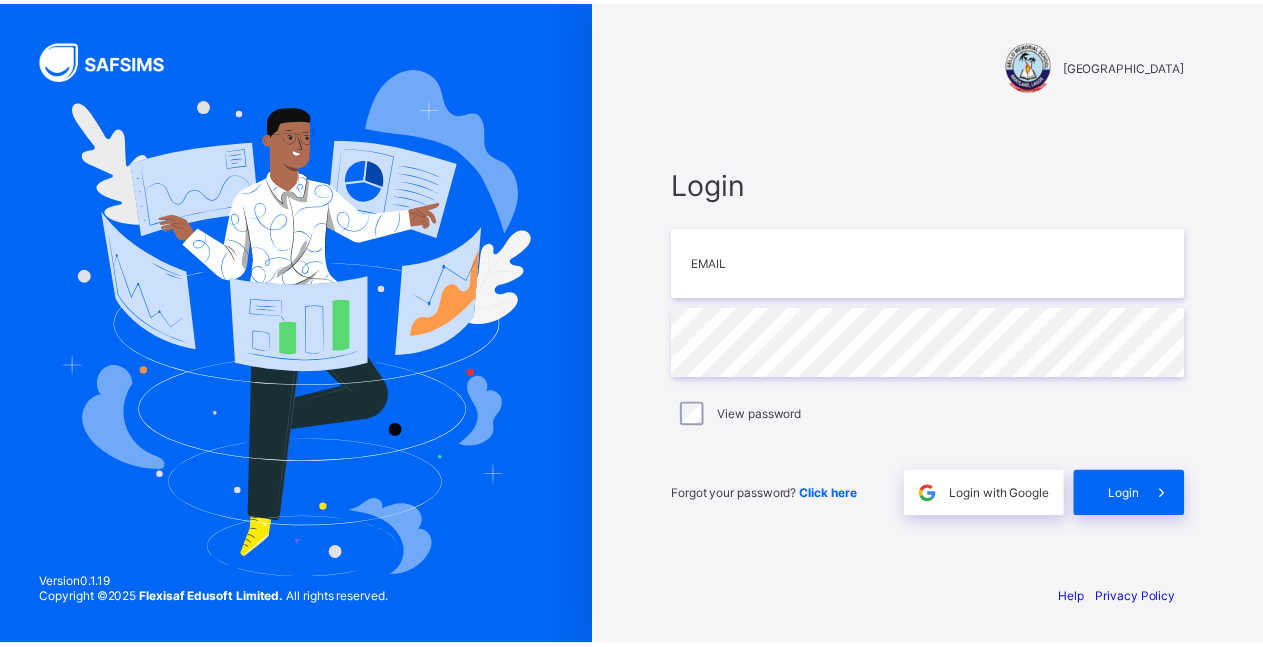 scroll, scrollTop: 0, scrollLeft: 0, axis: both 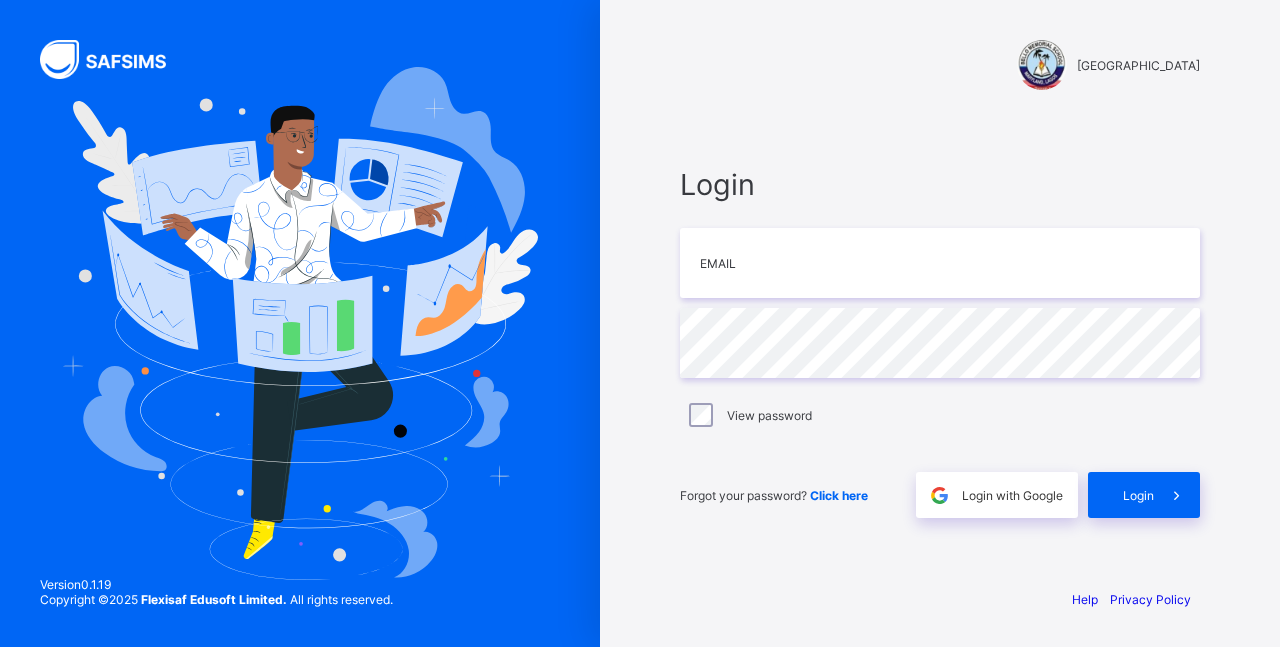 click at bounding box center [940, 263] 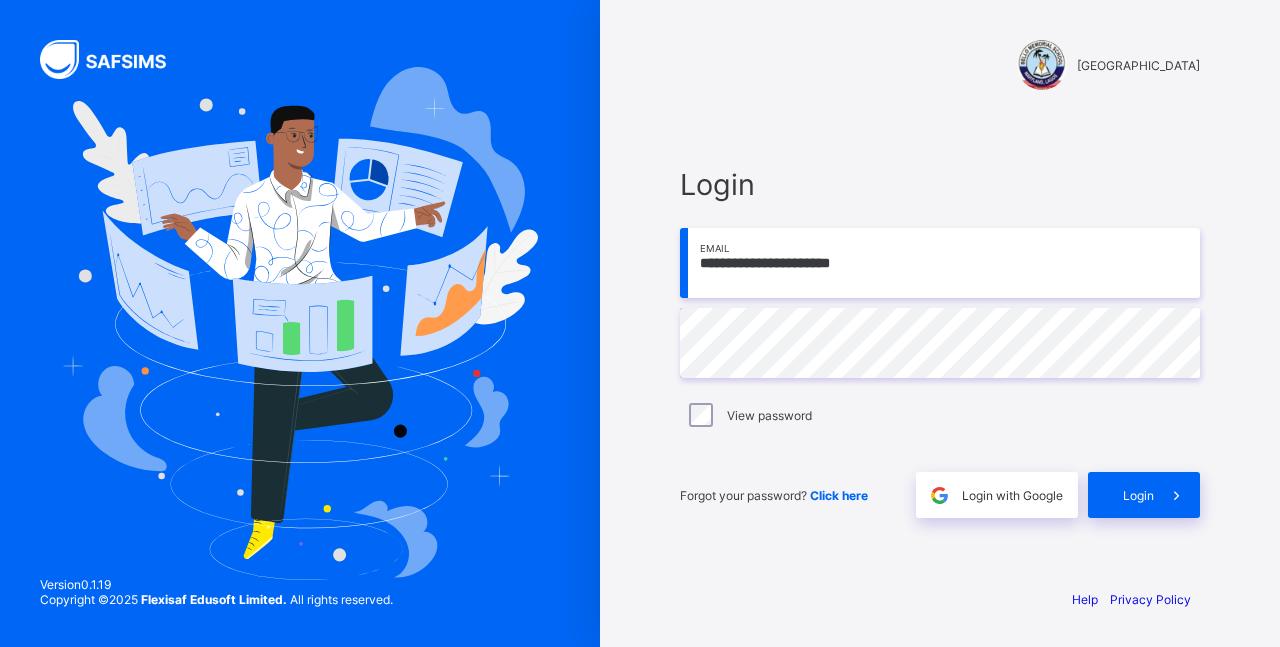 type on "**********" 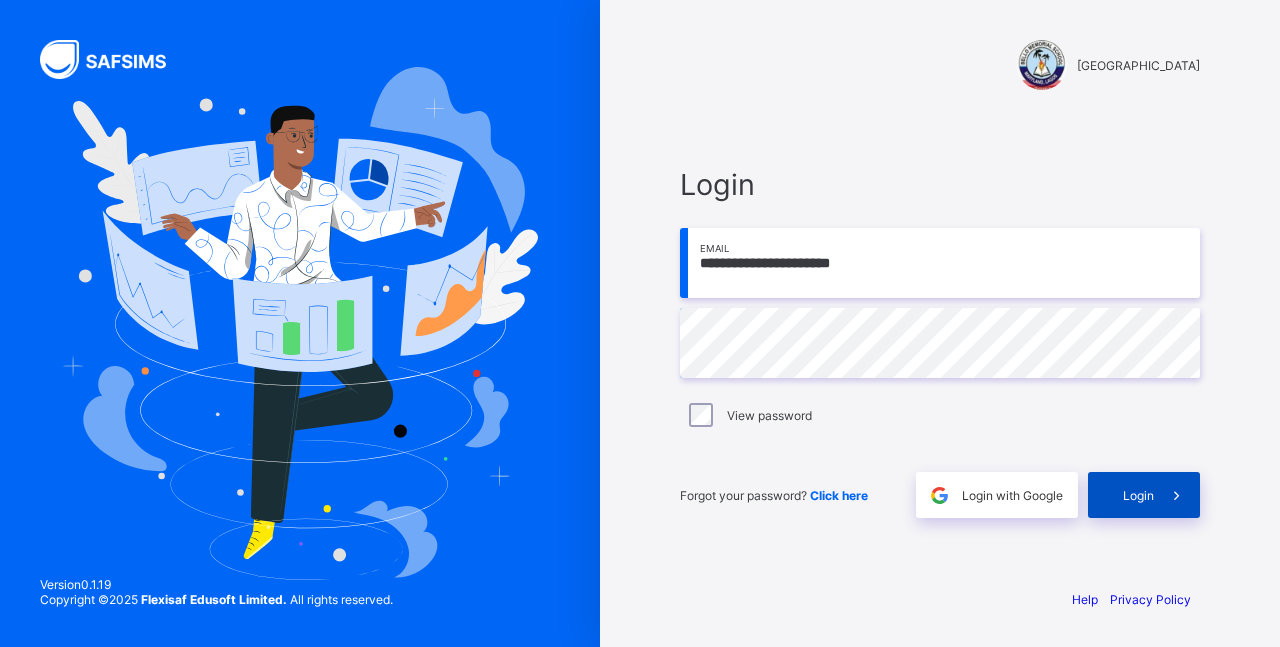 click on "Login" at bounding box center (1138, 495) 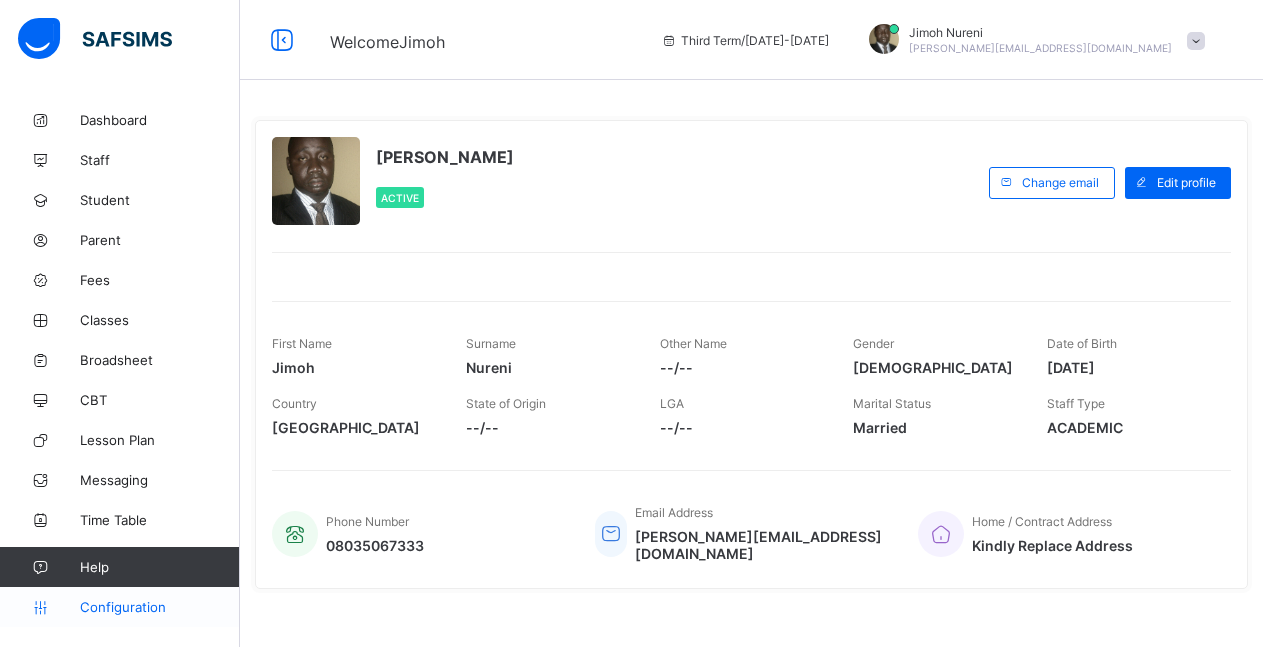 click on "Configuration" at bounding box center (159, 607) 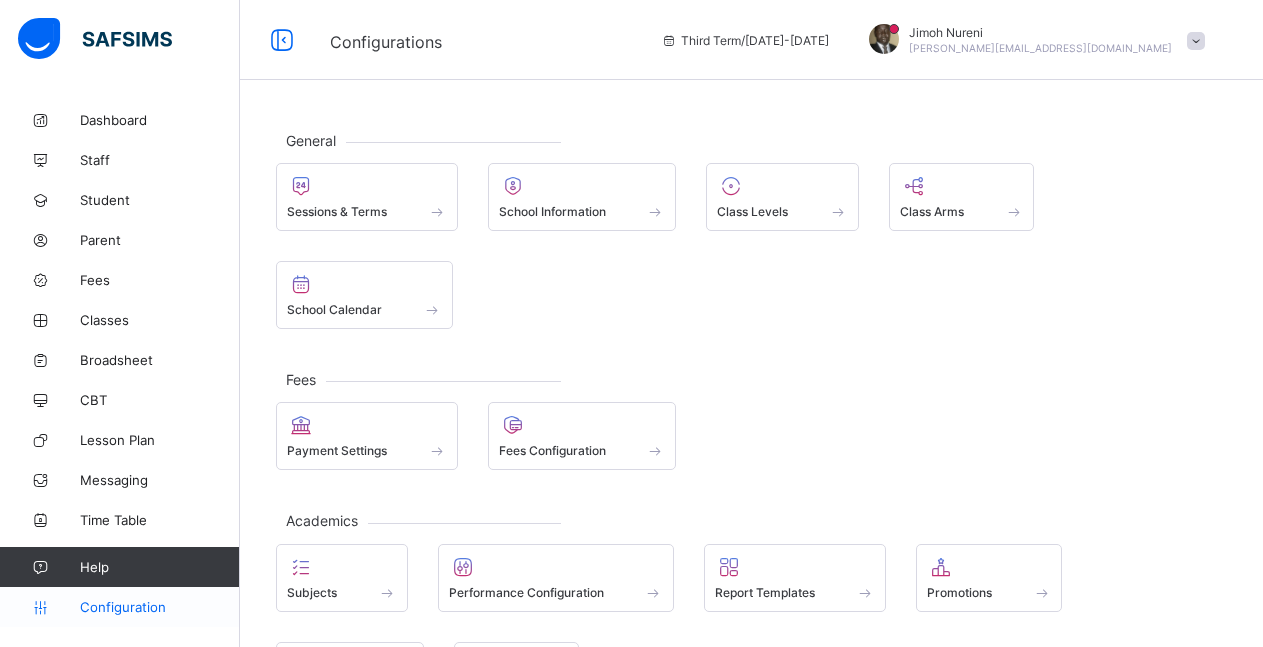 click on "Configuration" at bounding box center (159, 607) 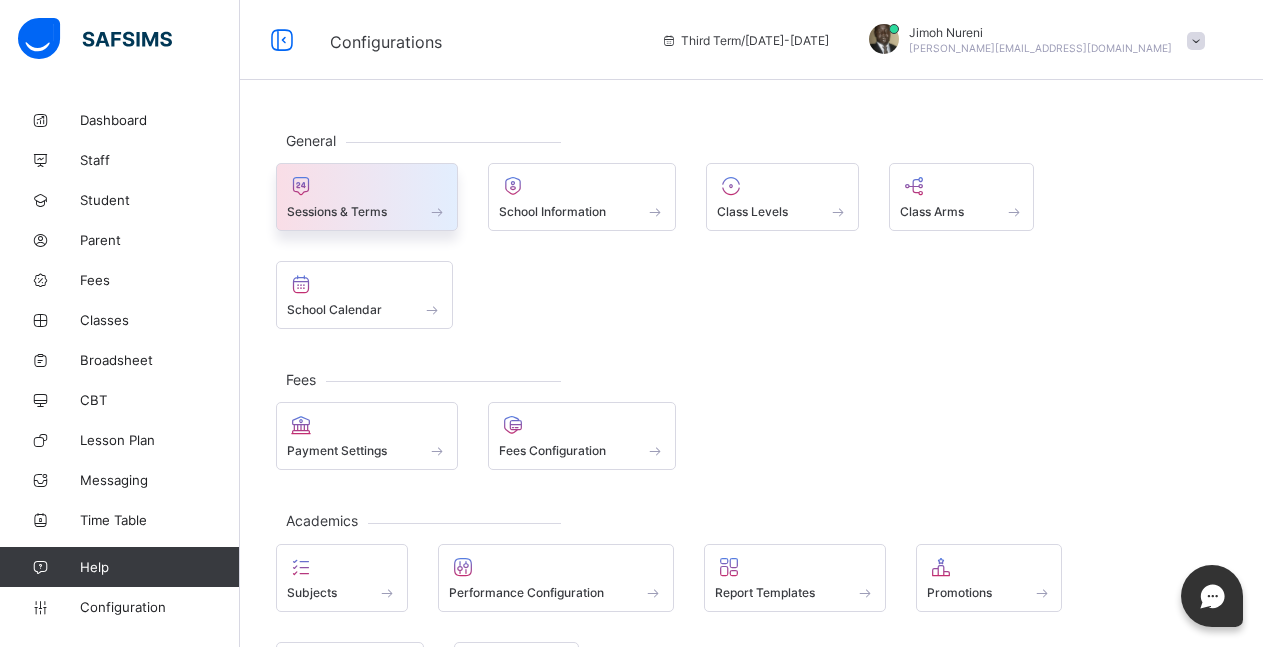 click at bounding box center (367, 200) 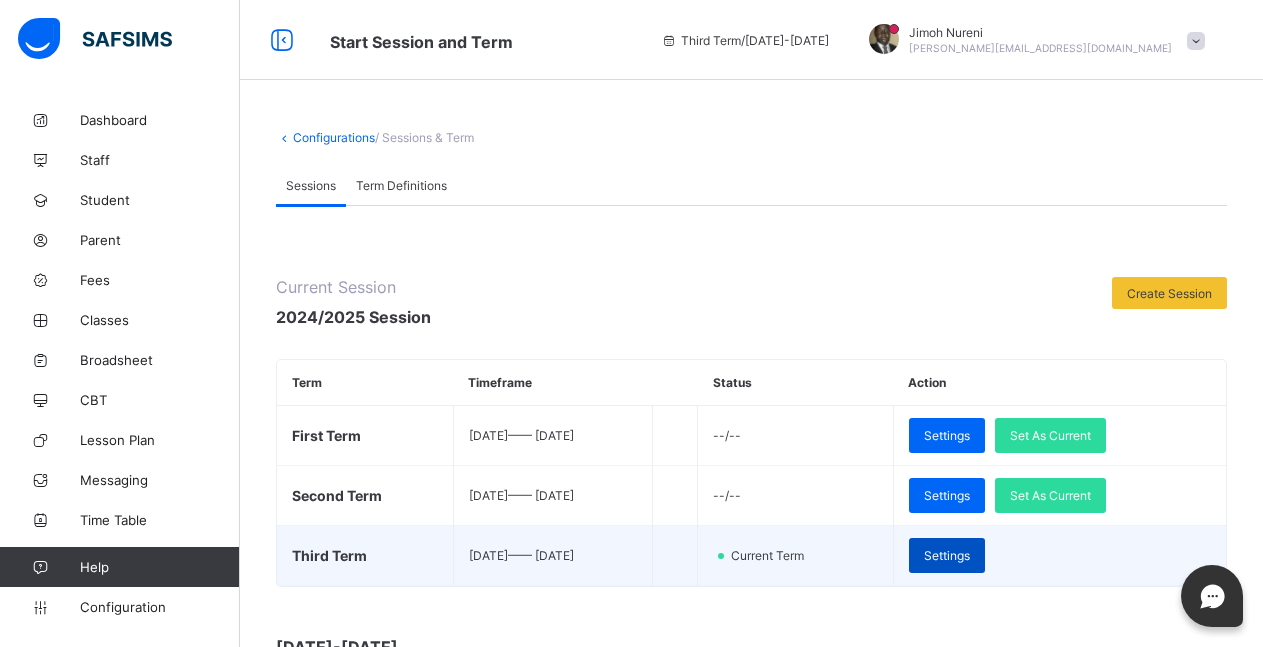 click on "Settings" at bounding box center [947, 555] 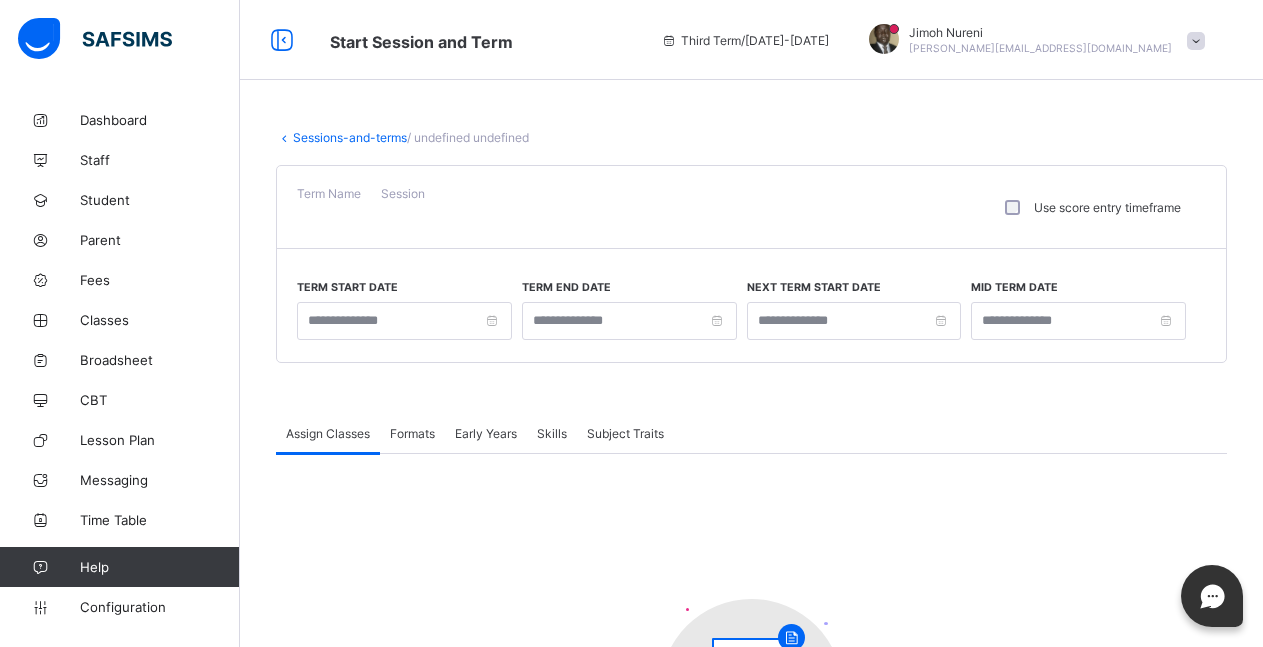 type on "**********" 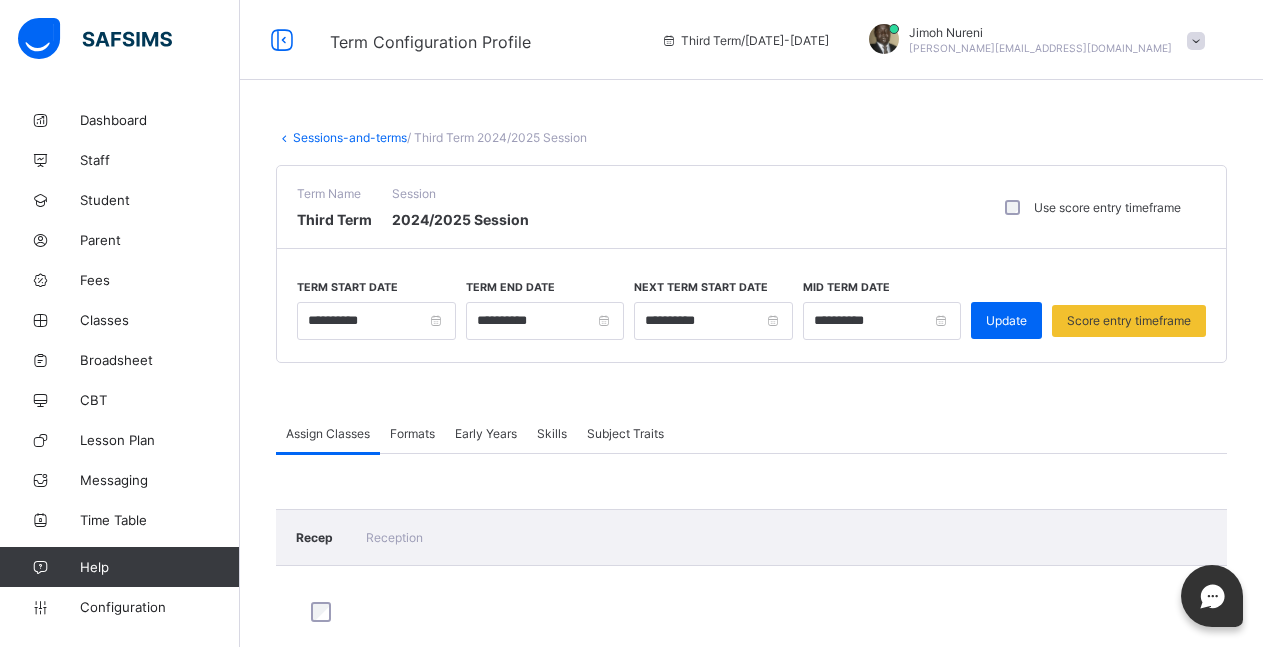 click on "**********" at bounding box center (751, 990) 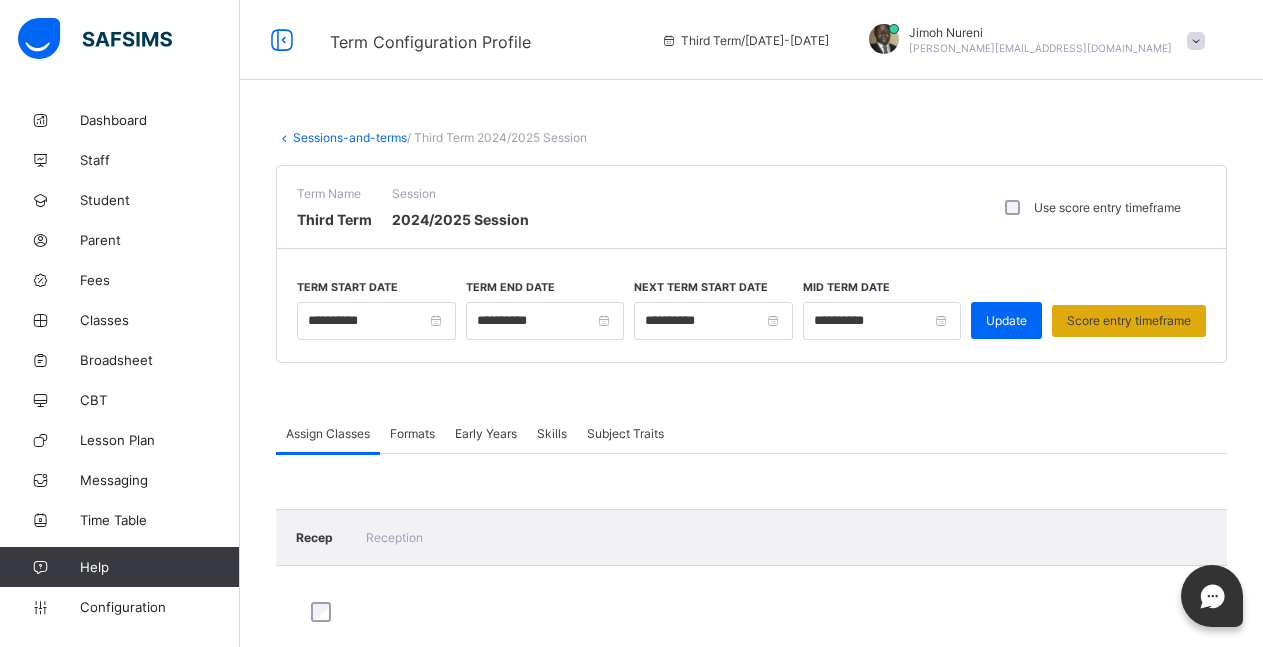 click on "Score entry timeframe" at bounding box center (1129, 320) 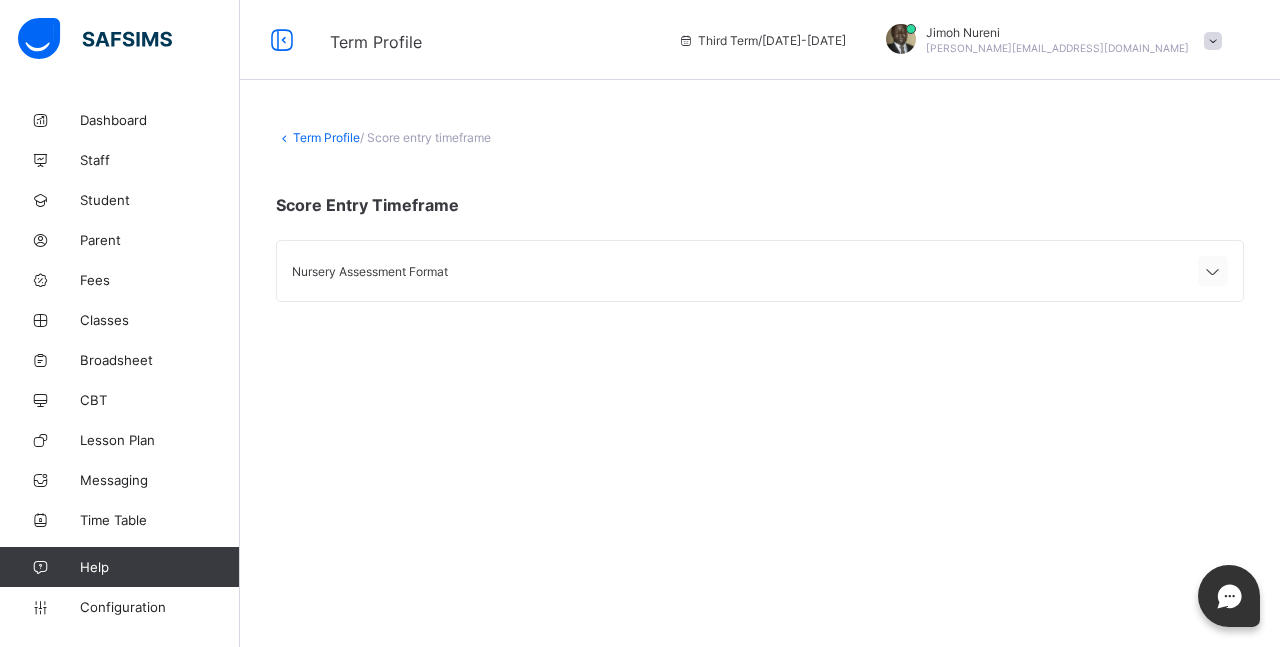 click at bounding box center [1213, 272] 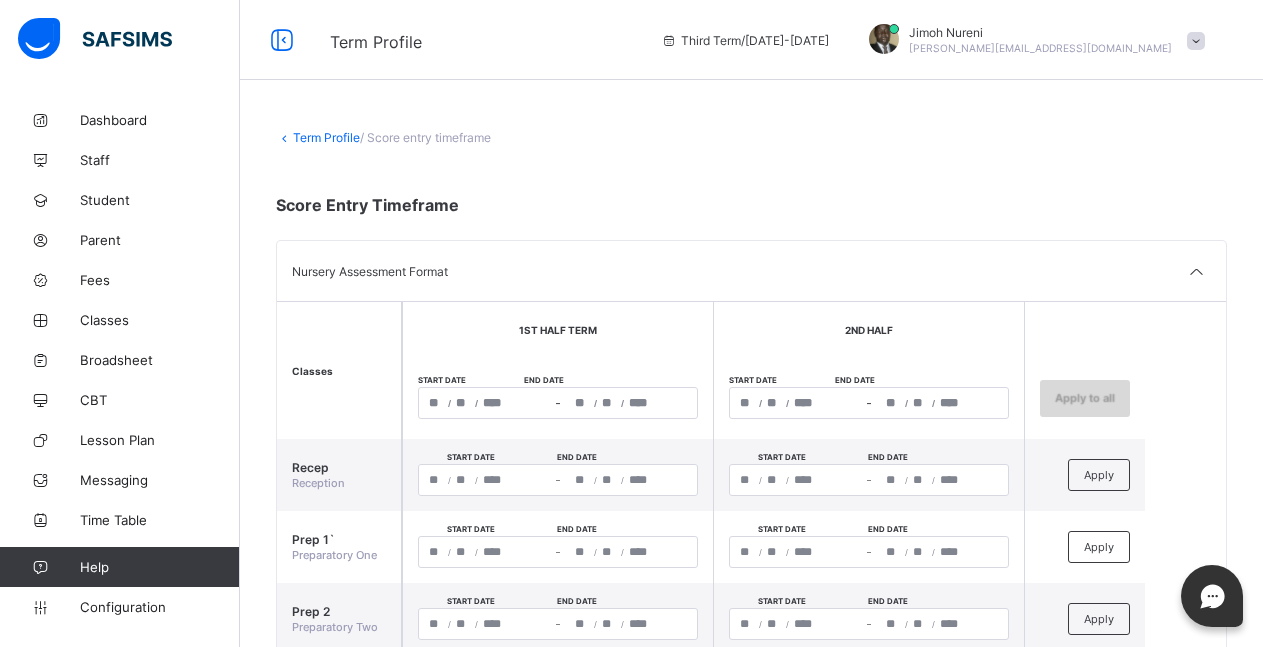 scroll, scrollTop: 102, scrollLeft: 0, axis: vertical 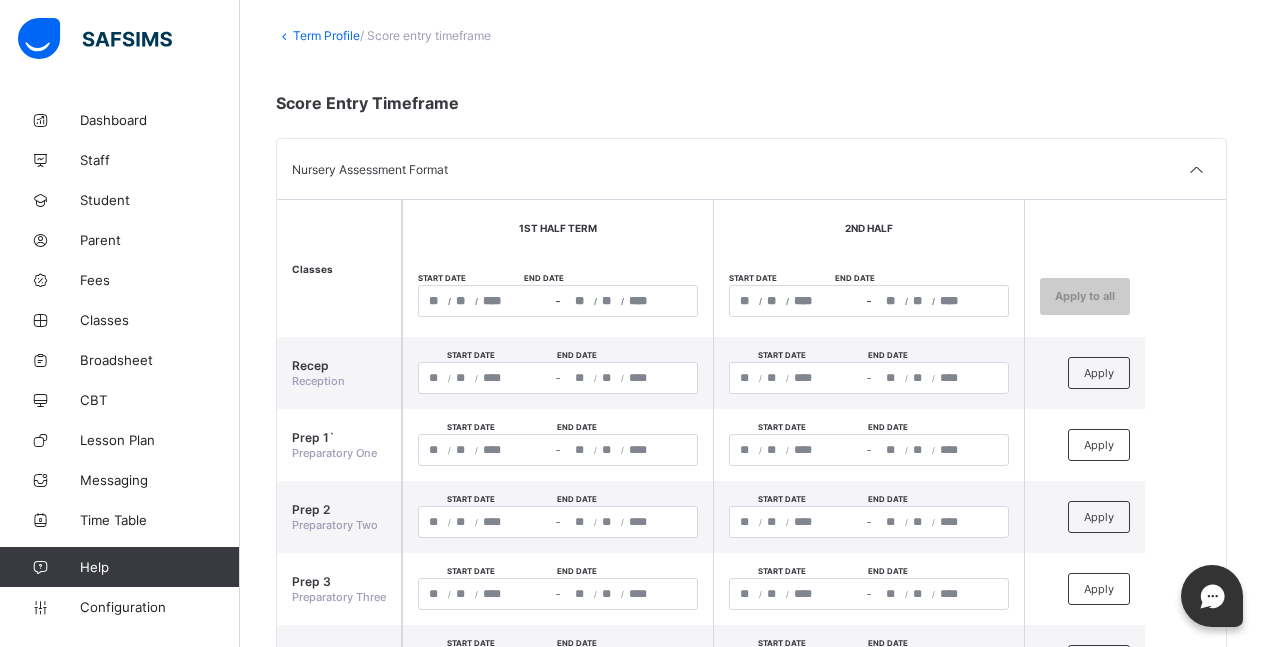 click on "/ /" at bounding box center (485, 301) 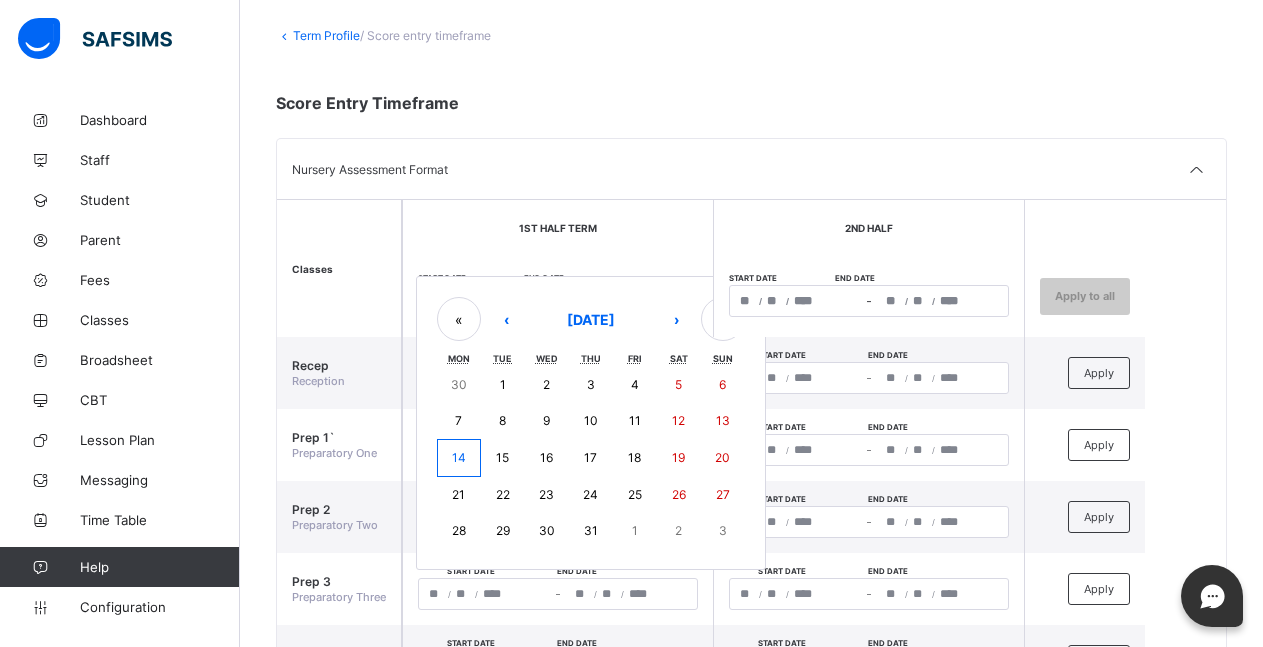 drag, startPoint x: 459, startPoint y: 456, endPoint x: 595, endPoint y: 517, distance: 149.05368 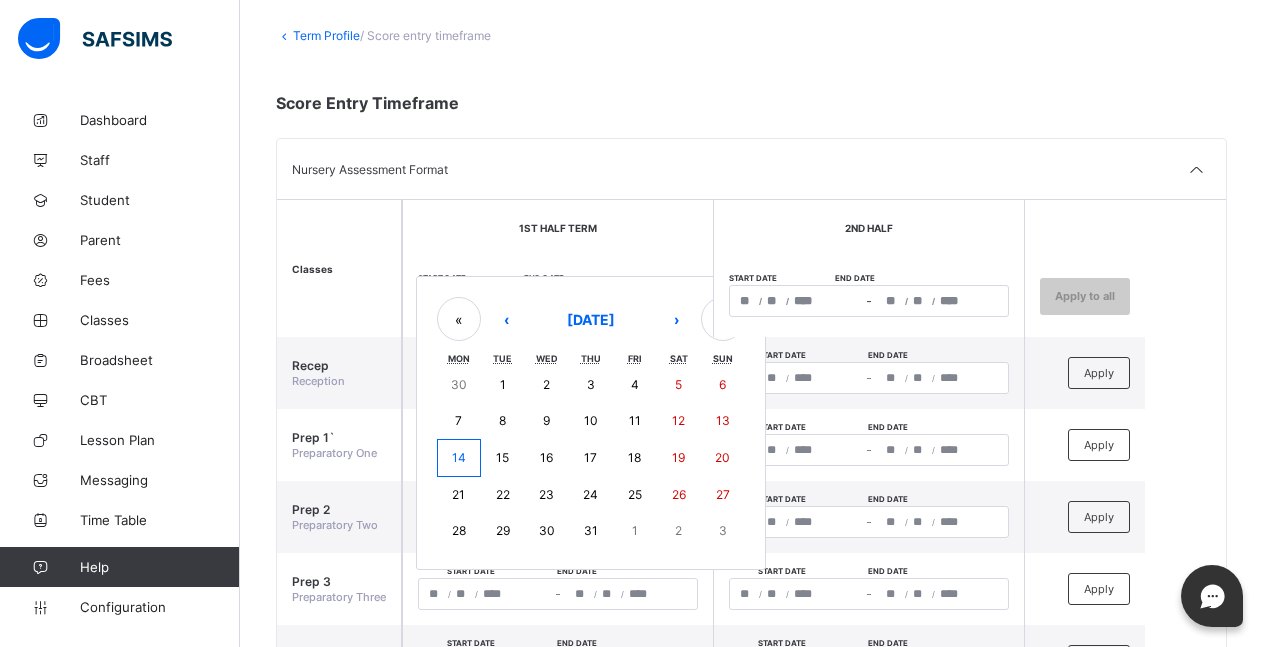 click on "31" at bounding box center (591, 530) 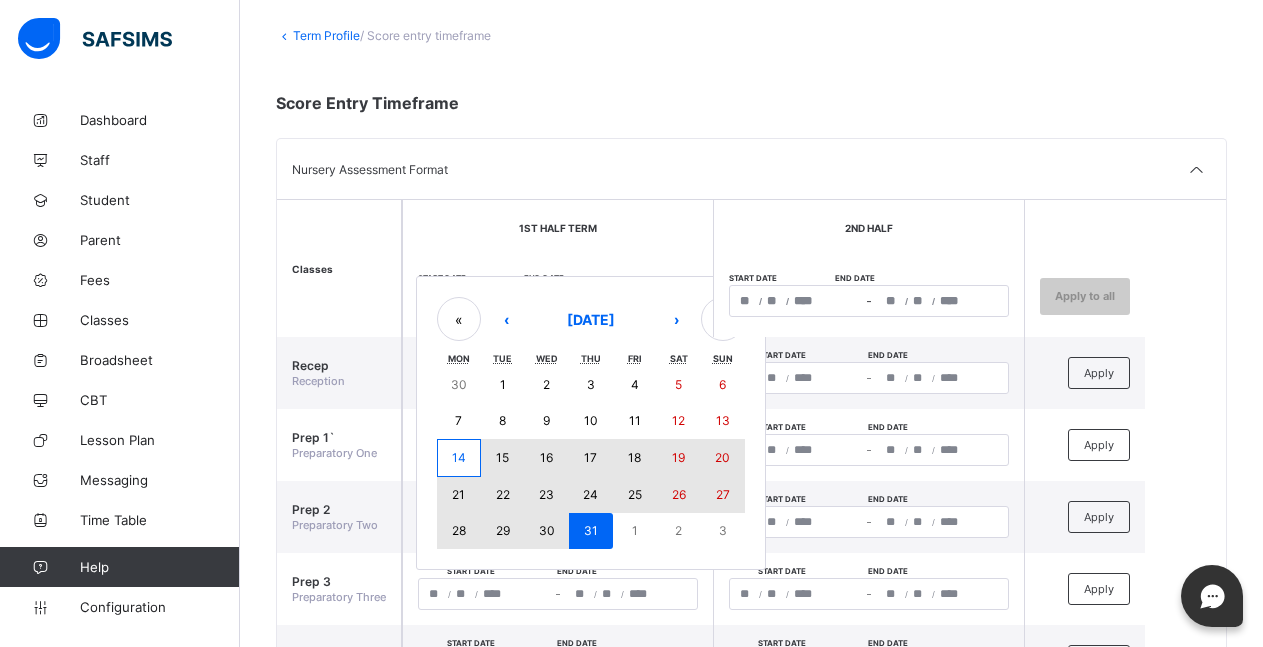 click on "14" at bounding box center (459, 457) 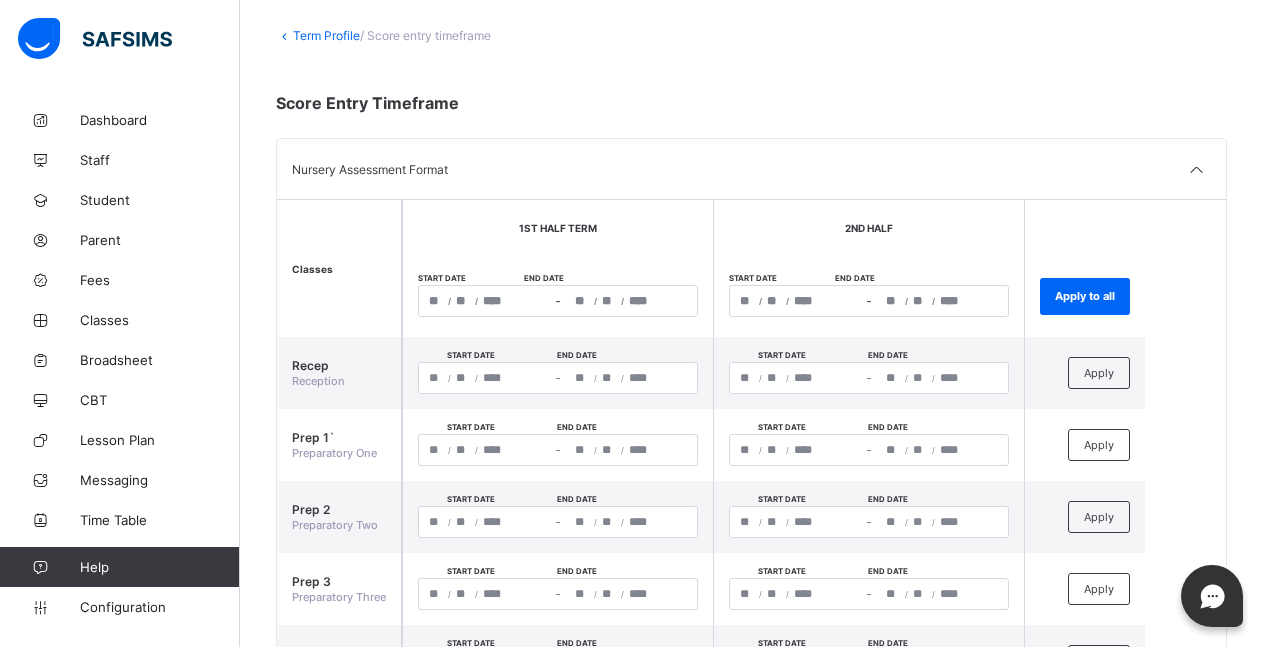 click on "/ /" at bounding box center [796, 301] 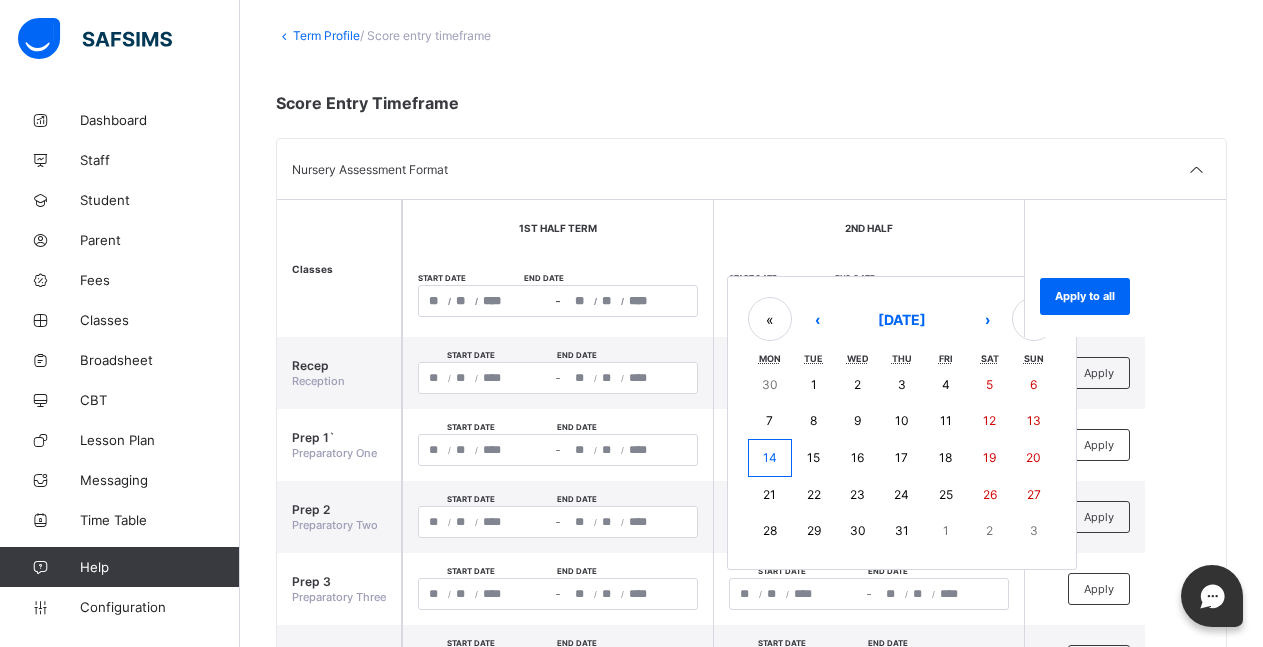 click on "14" at bounding box center [770, 457] 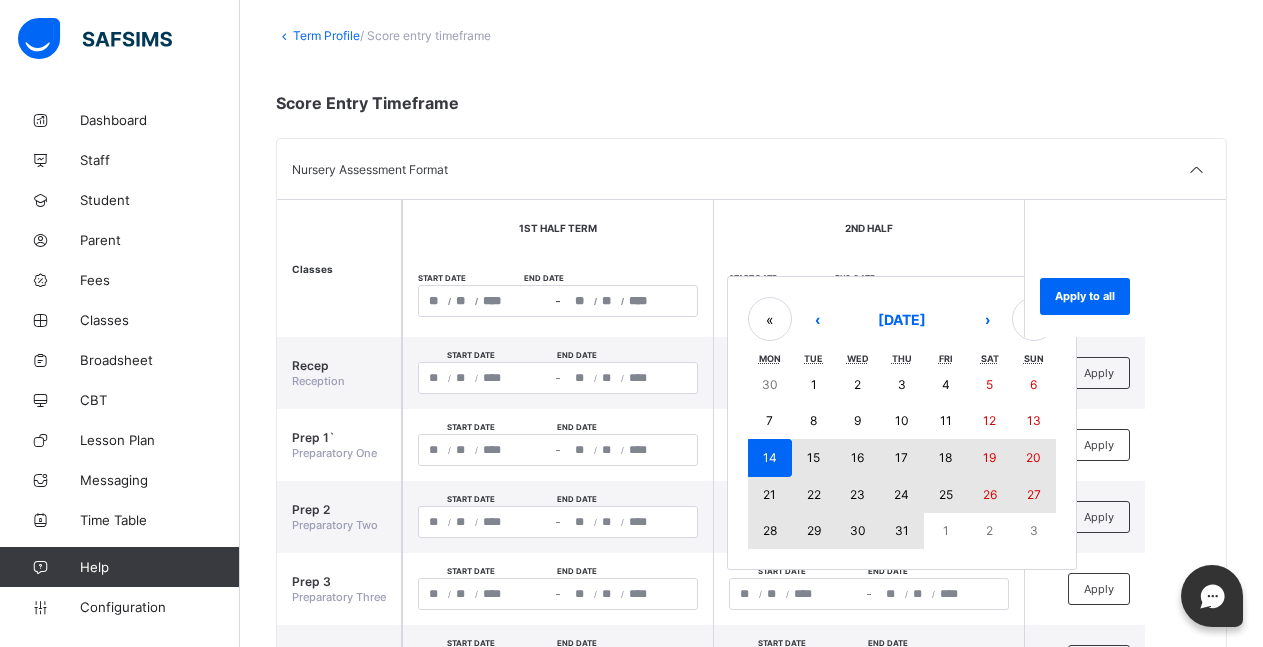 click on "31" at bounding box center (902, 530) 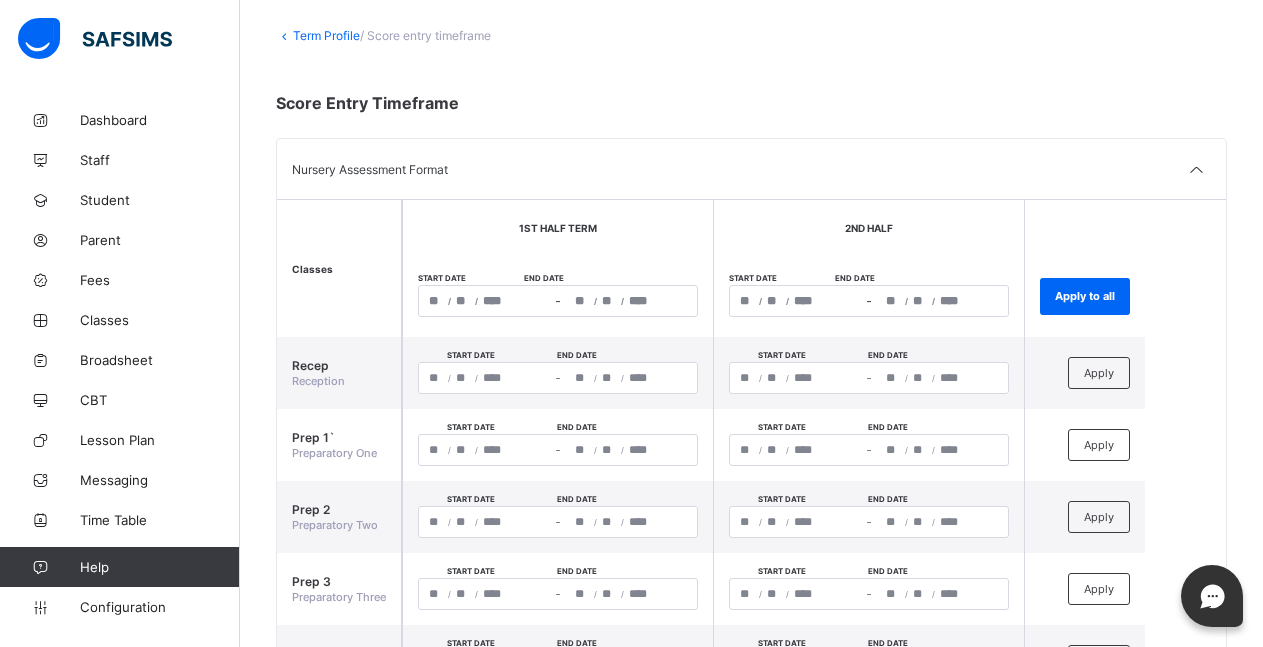 type on "**********" 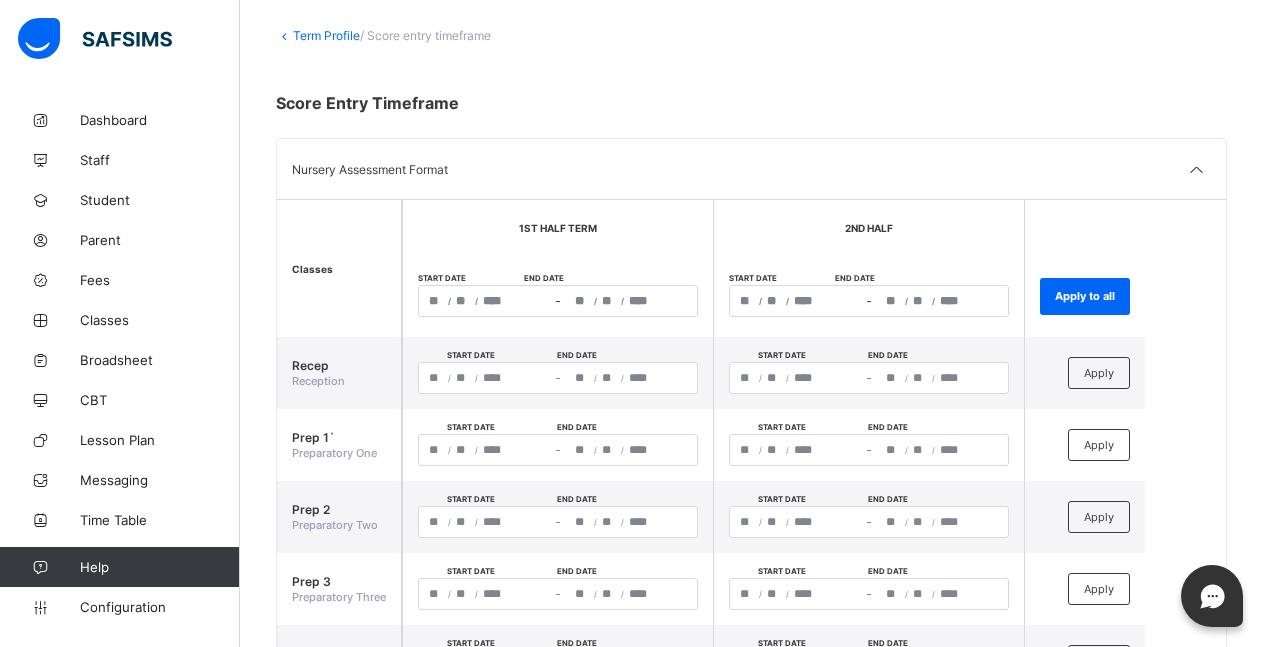 type on "*" 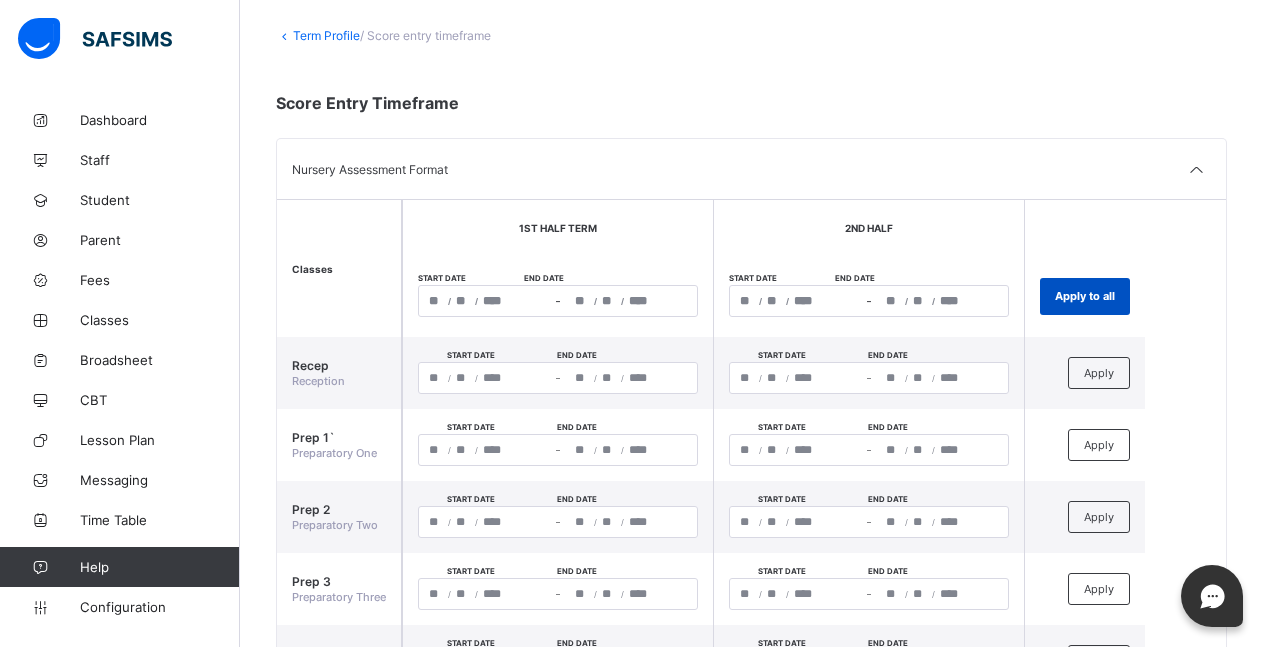 click on "Apply to all" at bounding box center (1085, 296) 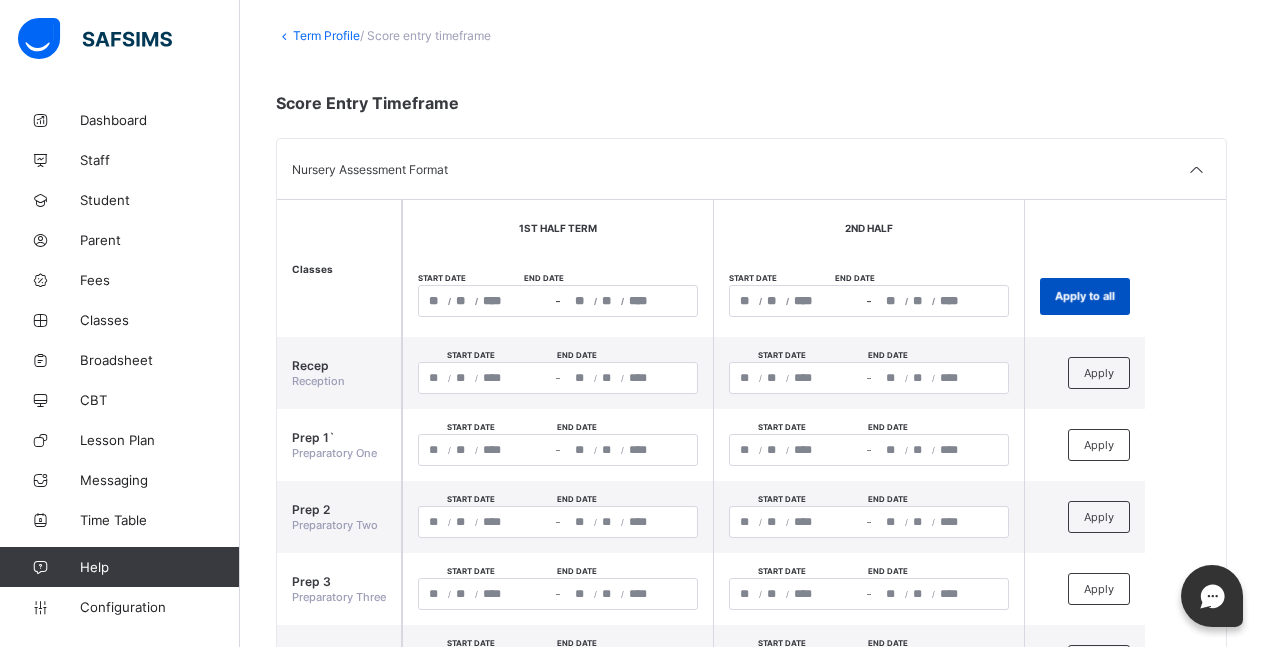 type on "**********" 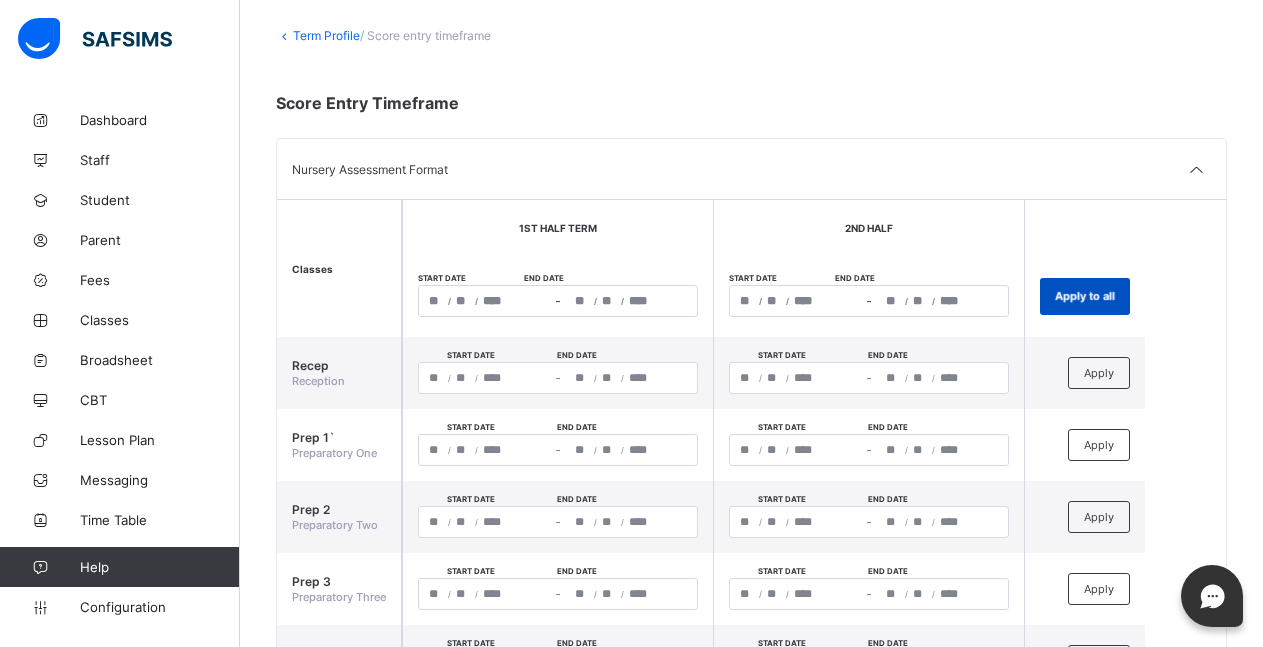 type on "*" 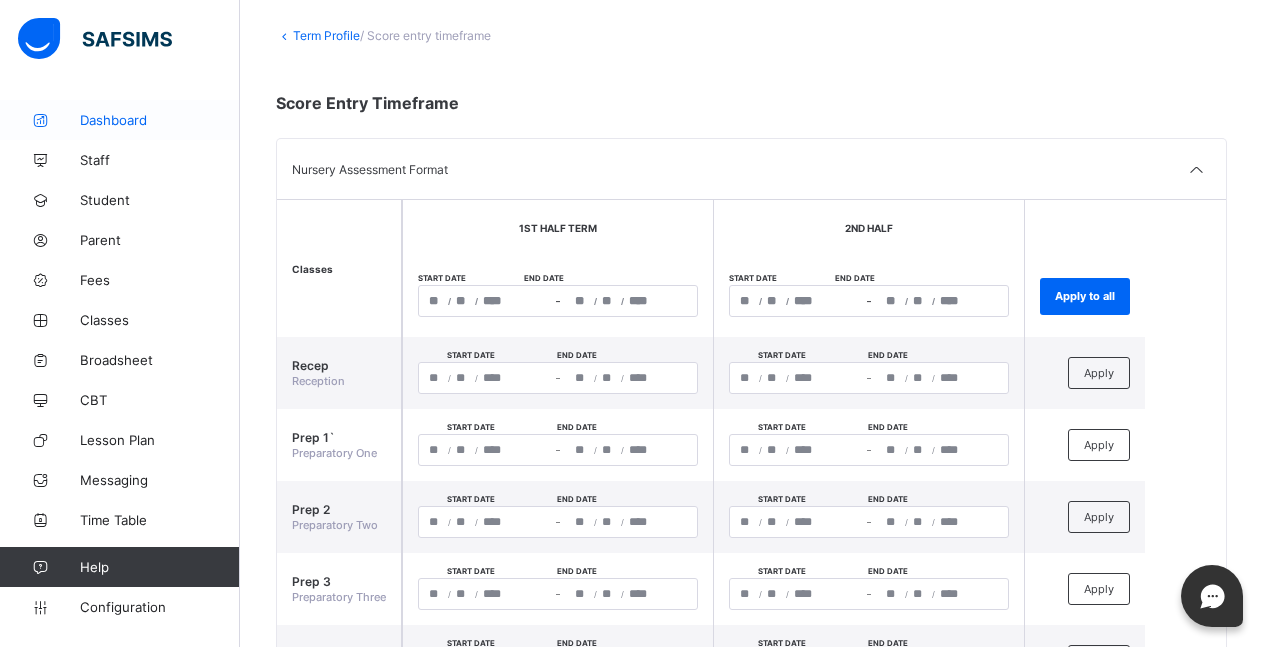 click on "Dashboard" at bounding box center [160, 120] 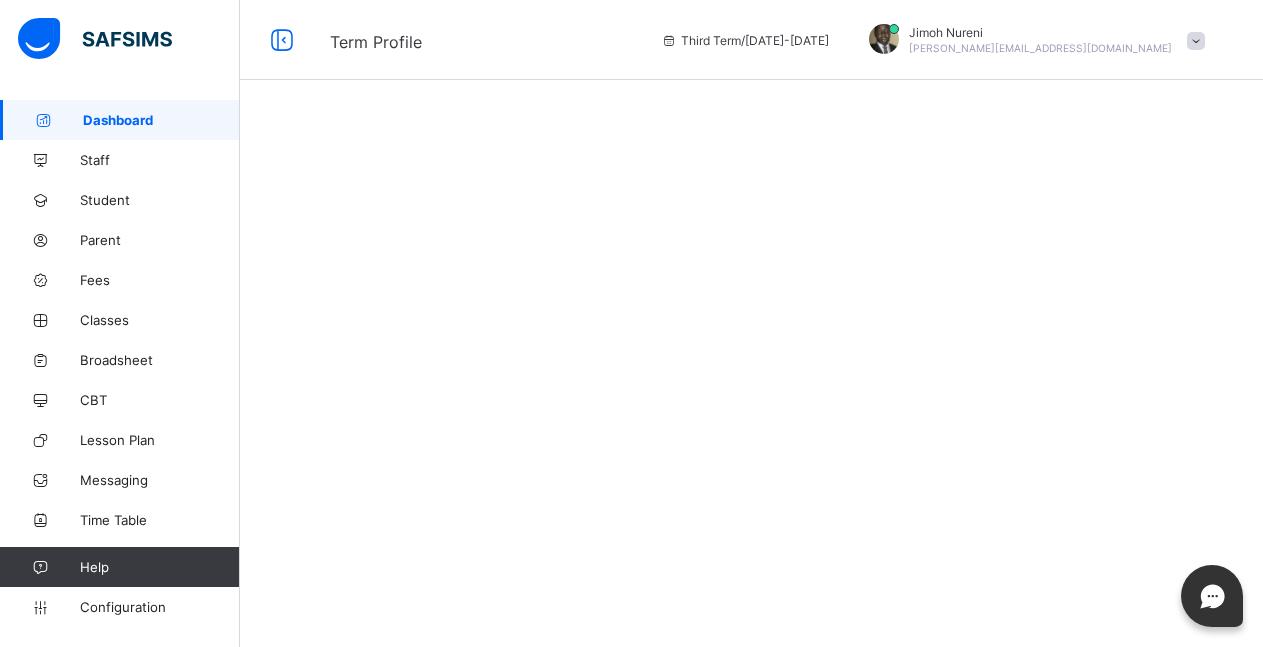 scroll, scrollTop: 0, scrollLeft: 0, axis: both 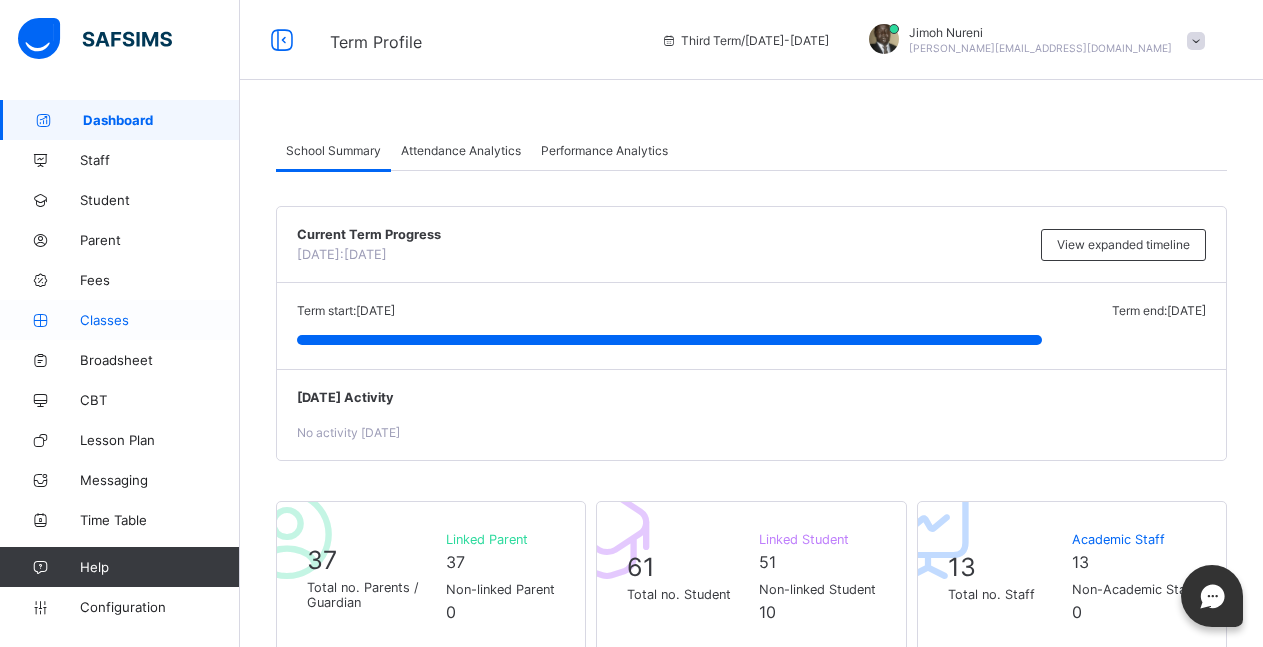 click on "Classes" at bounding box center (160, 320) 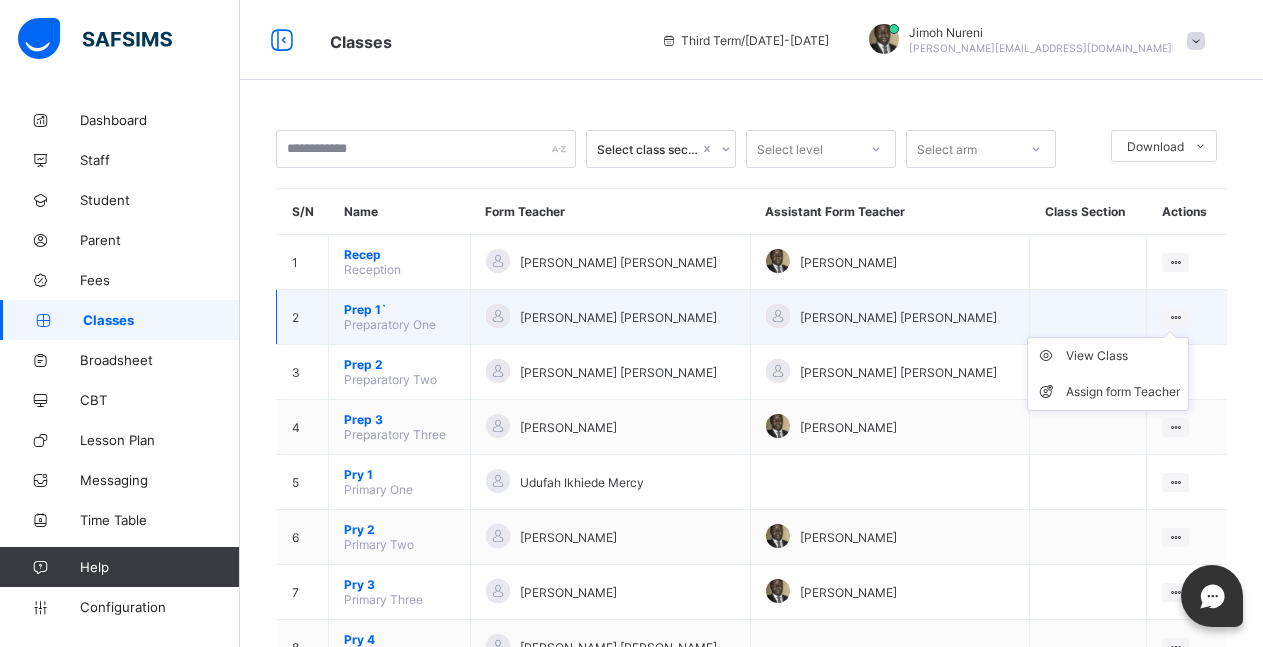 click on "View Class Assign form Teacher" at bounding box center (1108, 374) 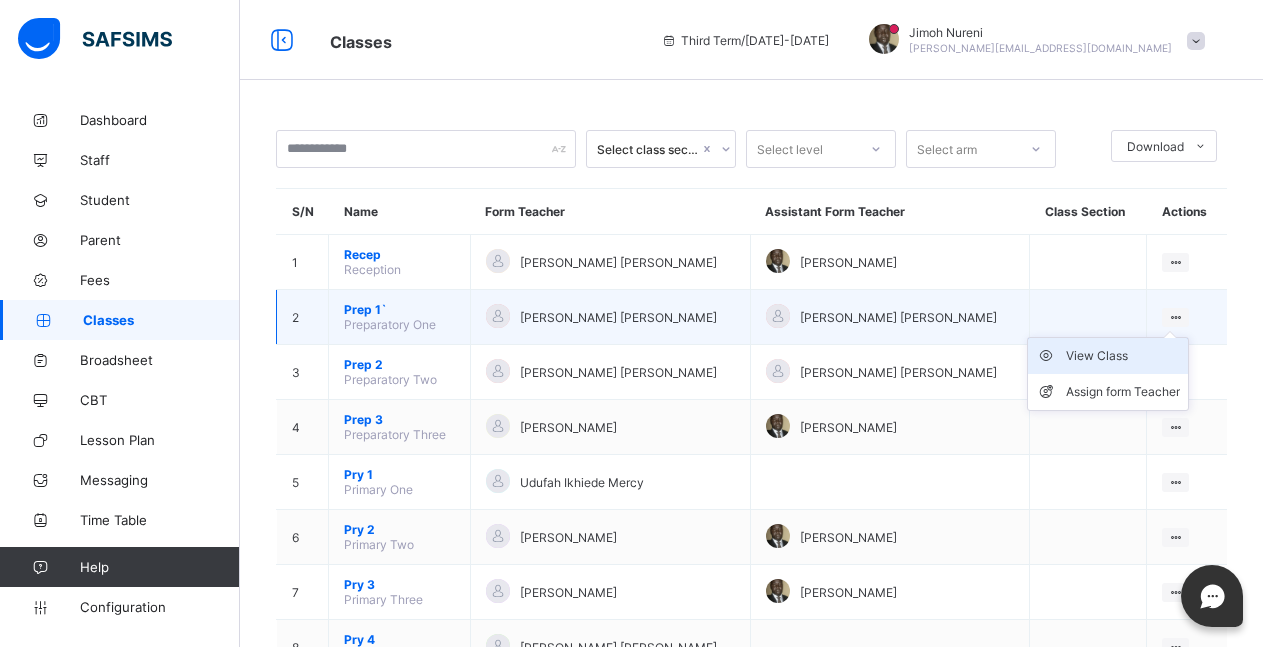 click on "View Class" at bounding box center (1123, 356) 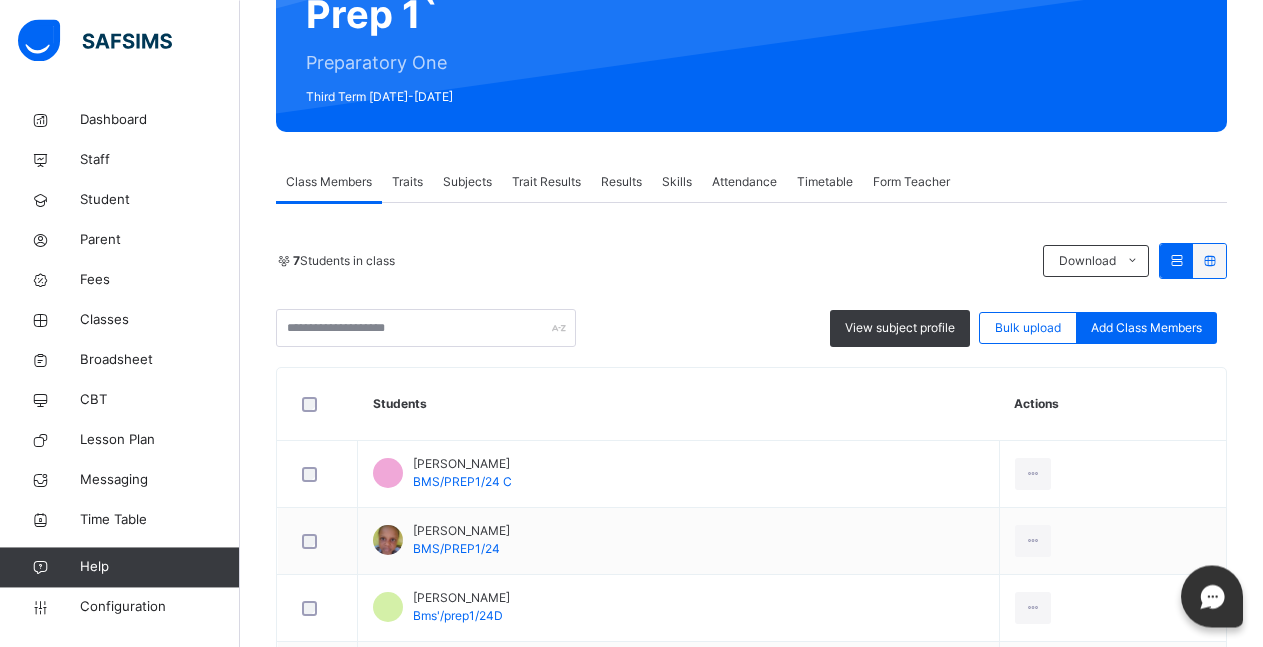 scroll, scrollTop: 204, scrollLeft: 0, axis: vertical 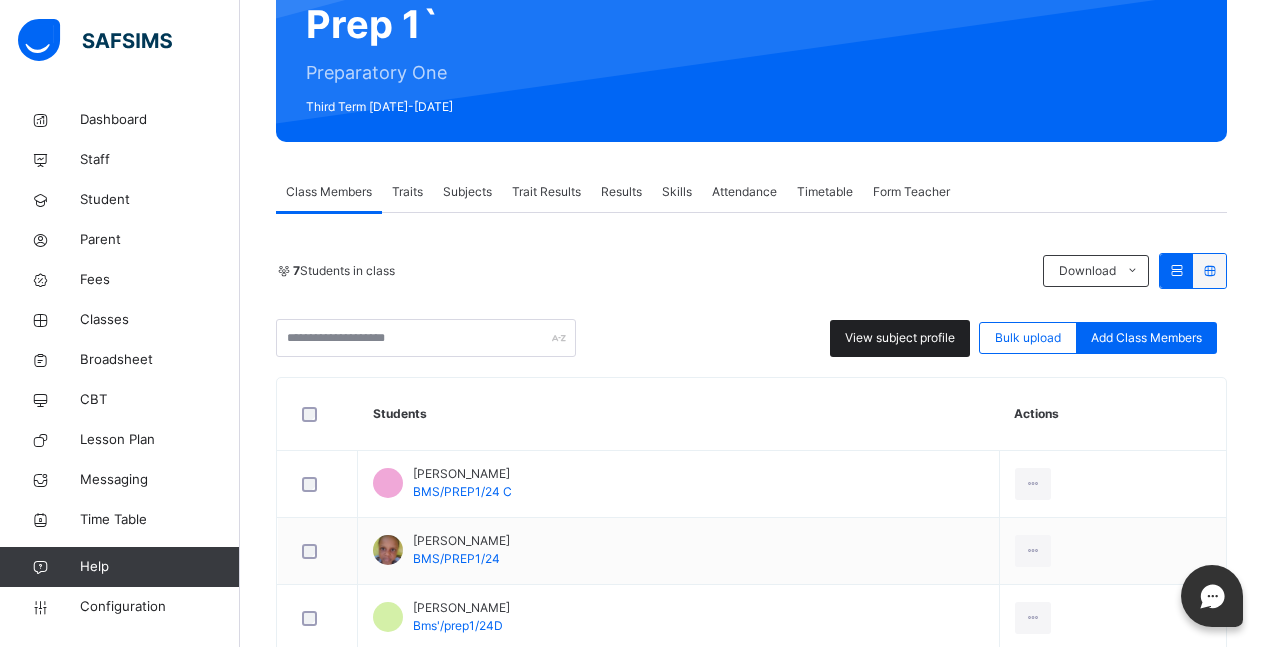 click on "View subject profile" at bounding box center (900, 338) 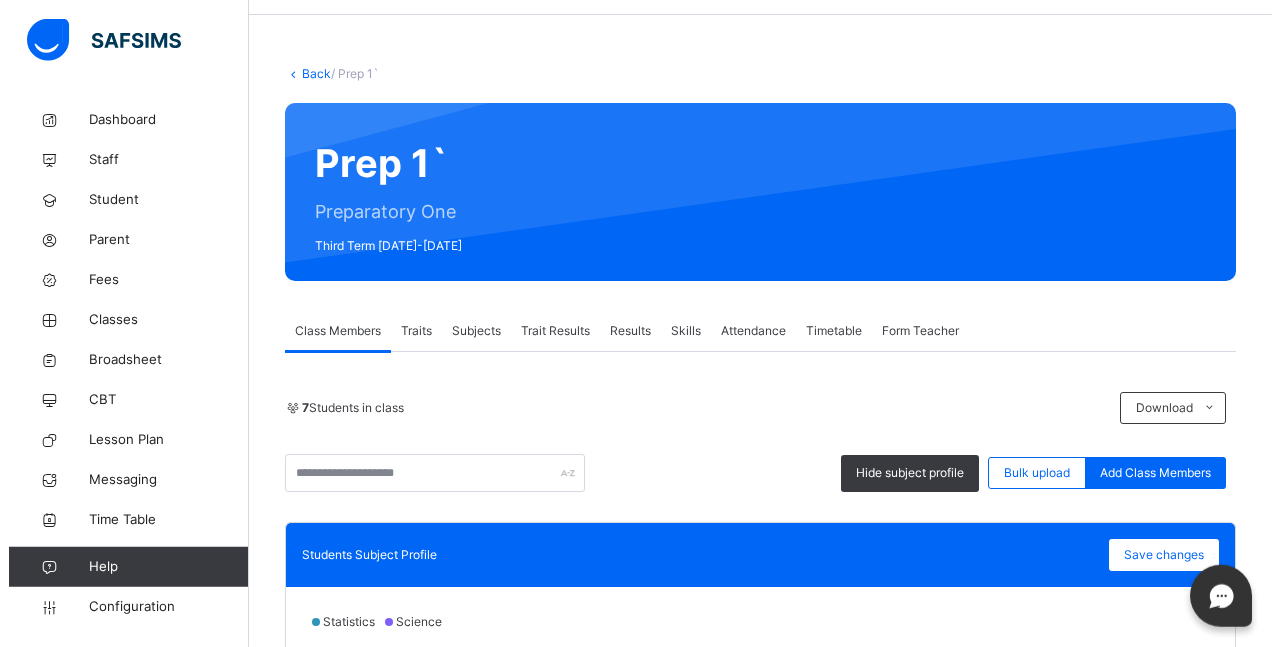 scroll, scrollTop: 0, scrollLeft: 0, axis: both 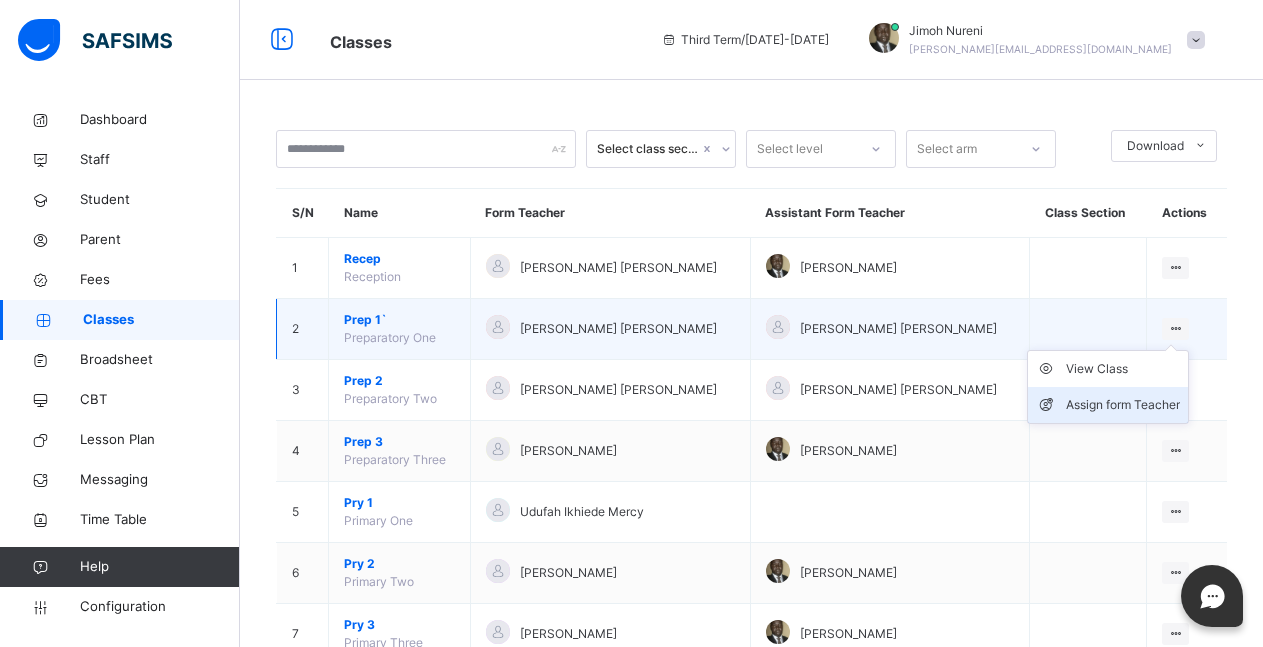 click on "Assign form Teacher" at bounding box center [1123, 405] 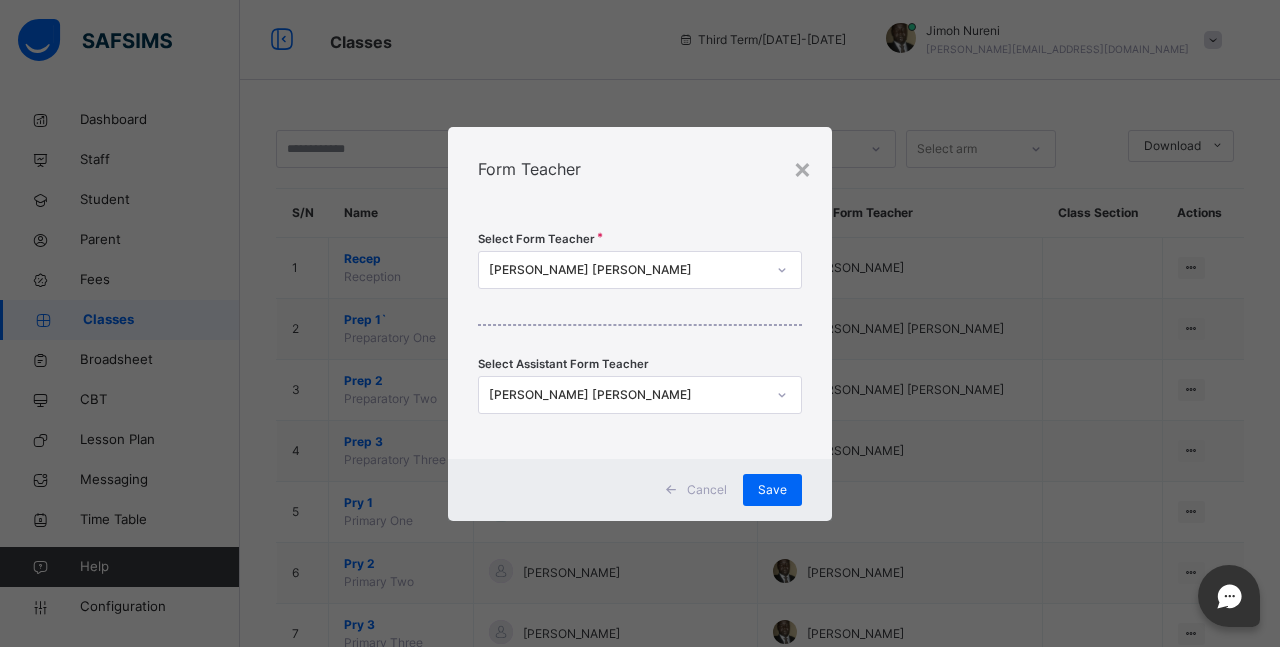 click 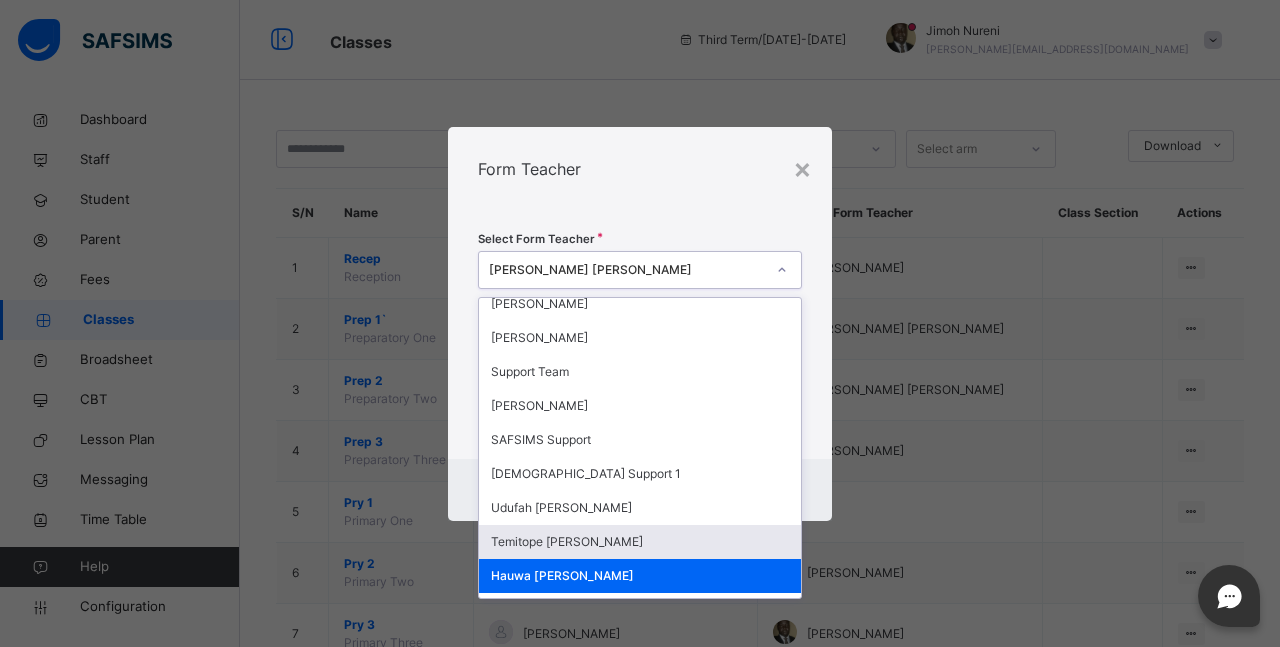 scroll, scrollTop: 90, scrollLeft: 0, axis: vertical 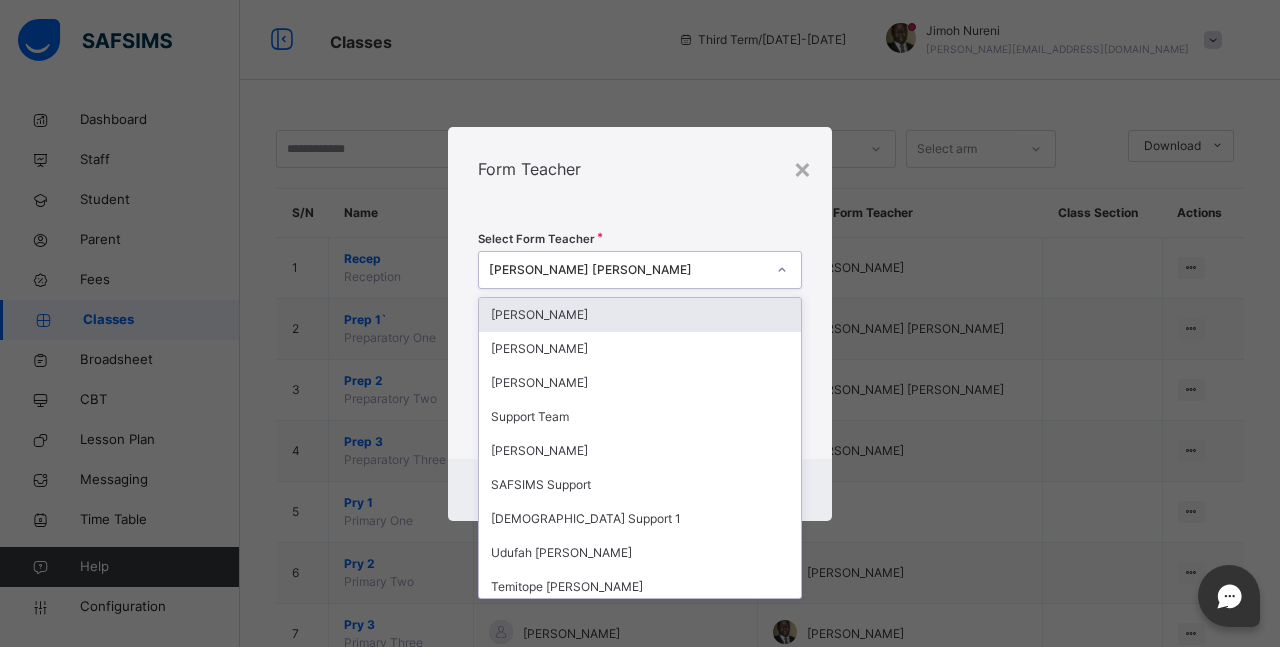 click on "[PERSON_NAME]" at bounding box center [640, 315] 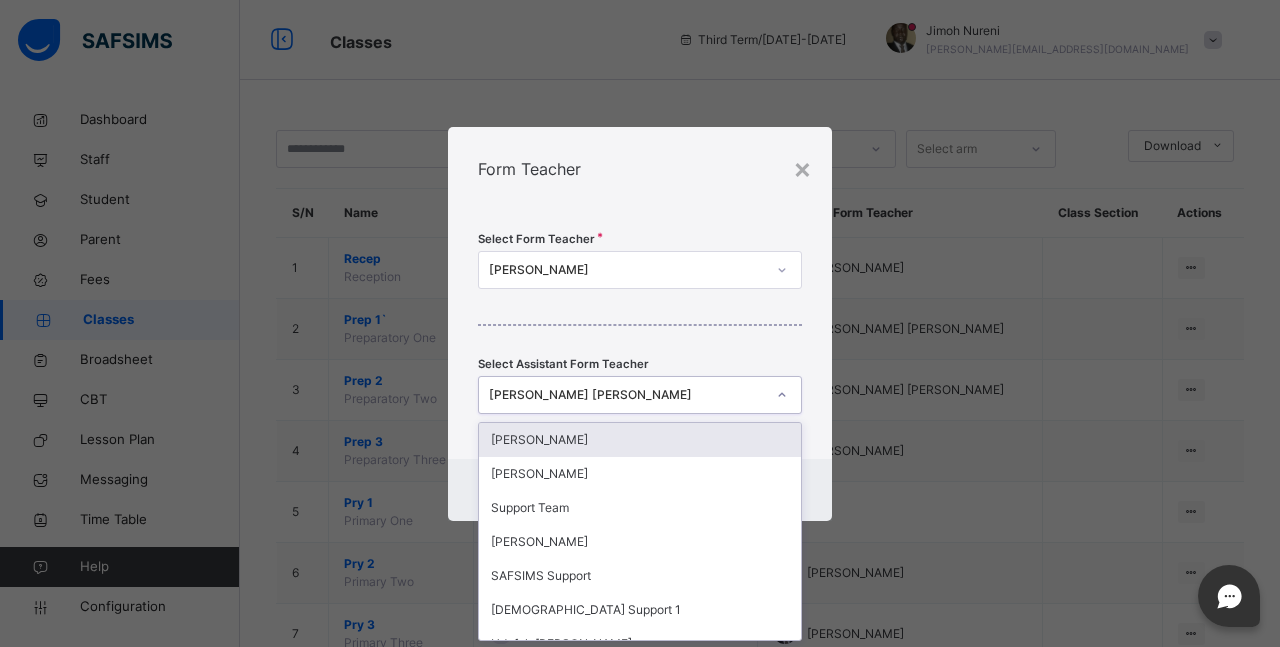 scroll, scrollTop: 0, scrollLeft: 0, axis: both 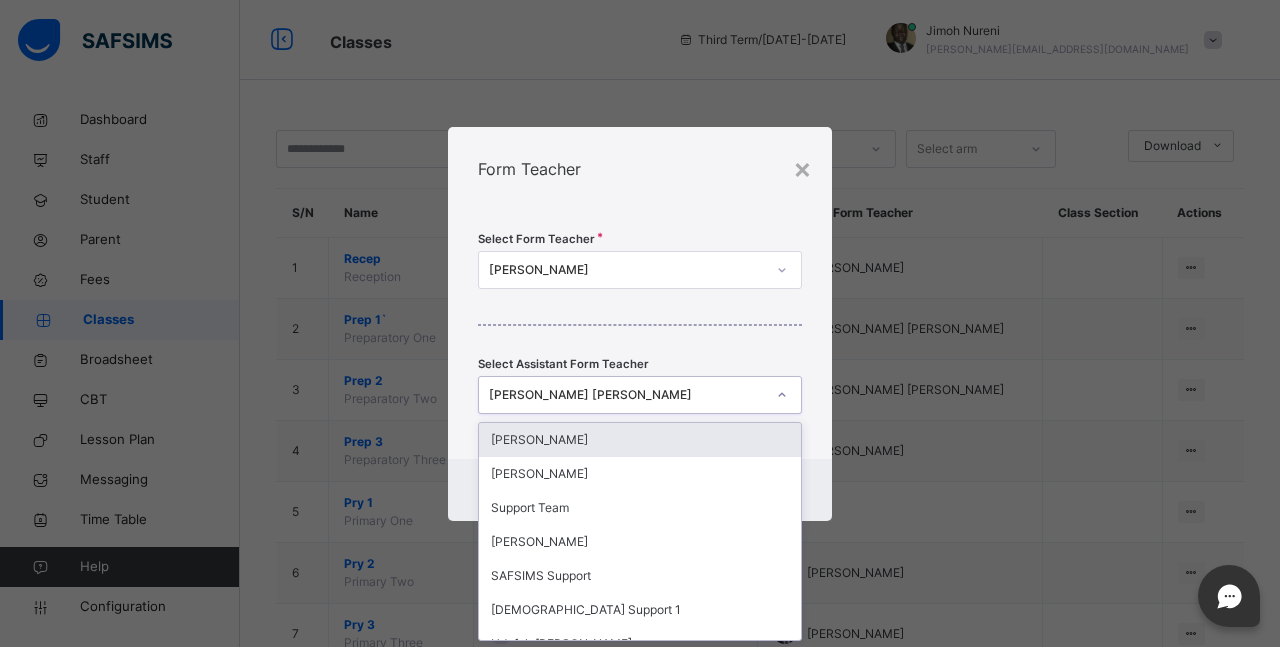 click 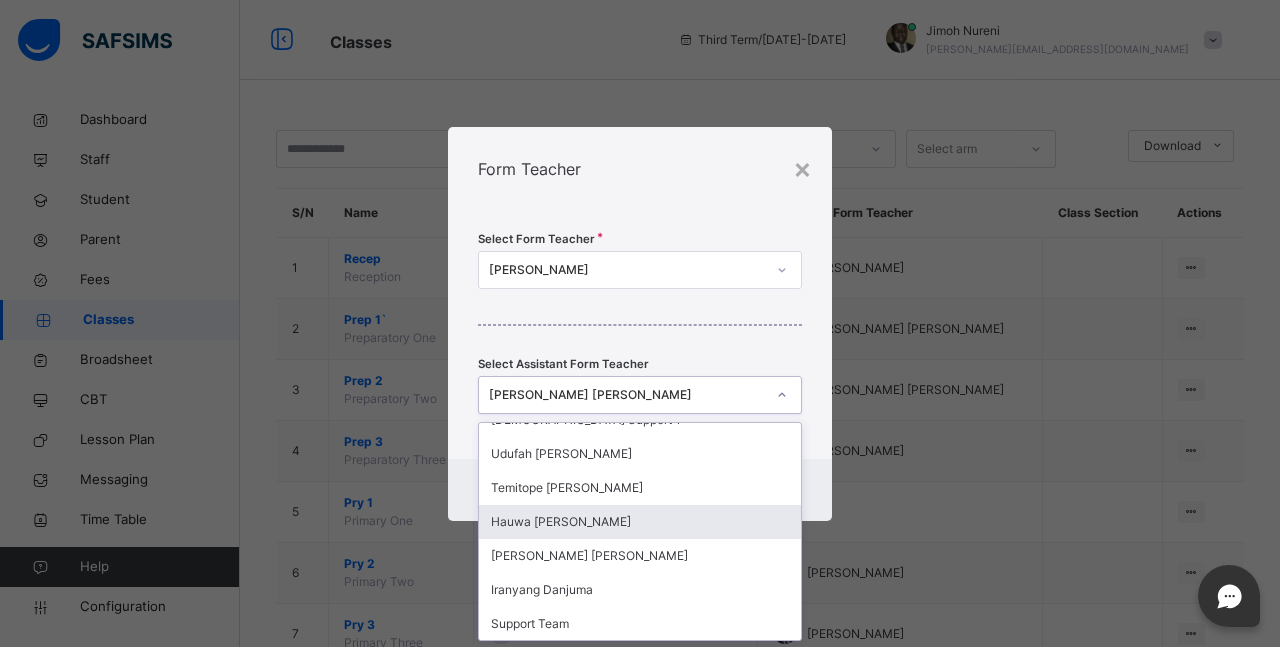 scroll, scrollTop: 0, scrollLeft: 0, axis: both 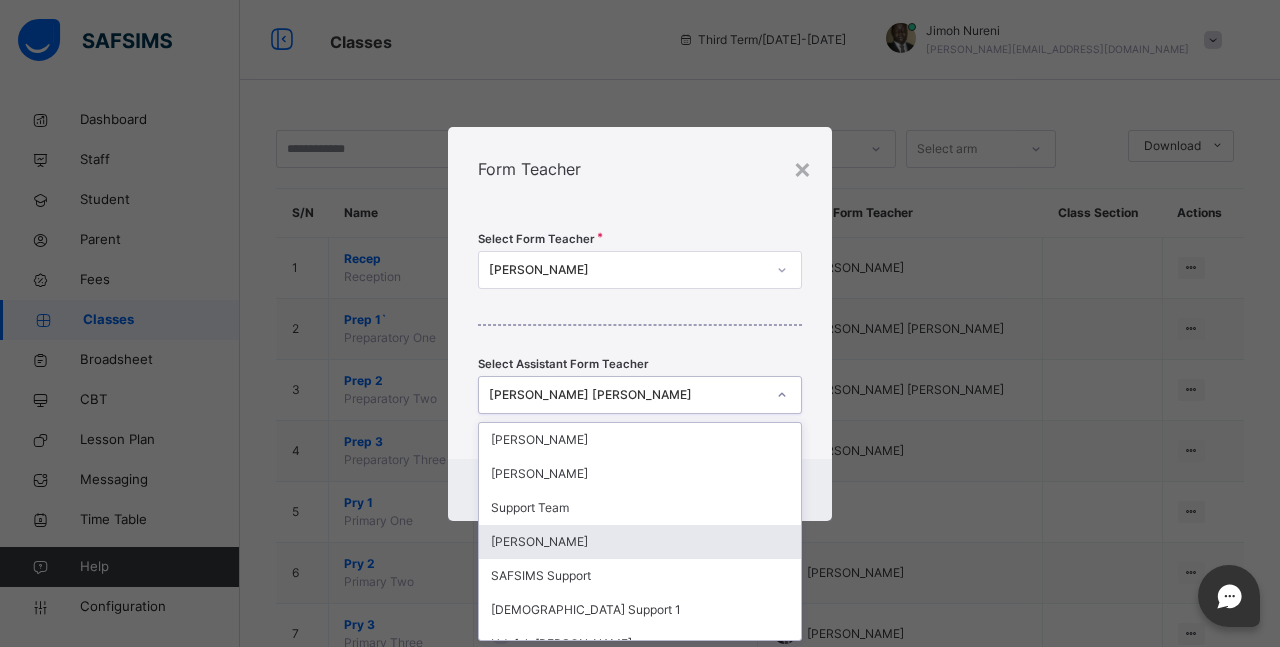 click on "[PERSON_NAME]" at bounding box center [640, 542] 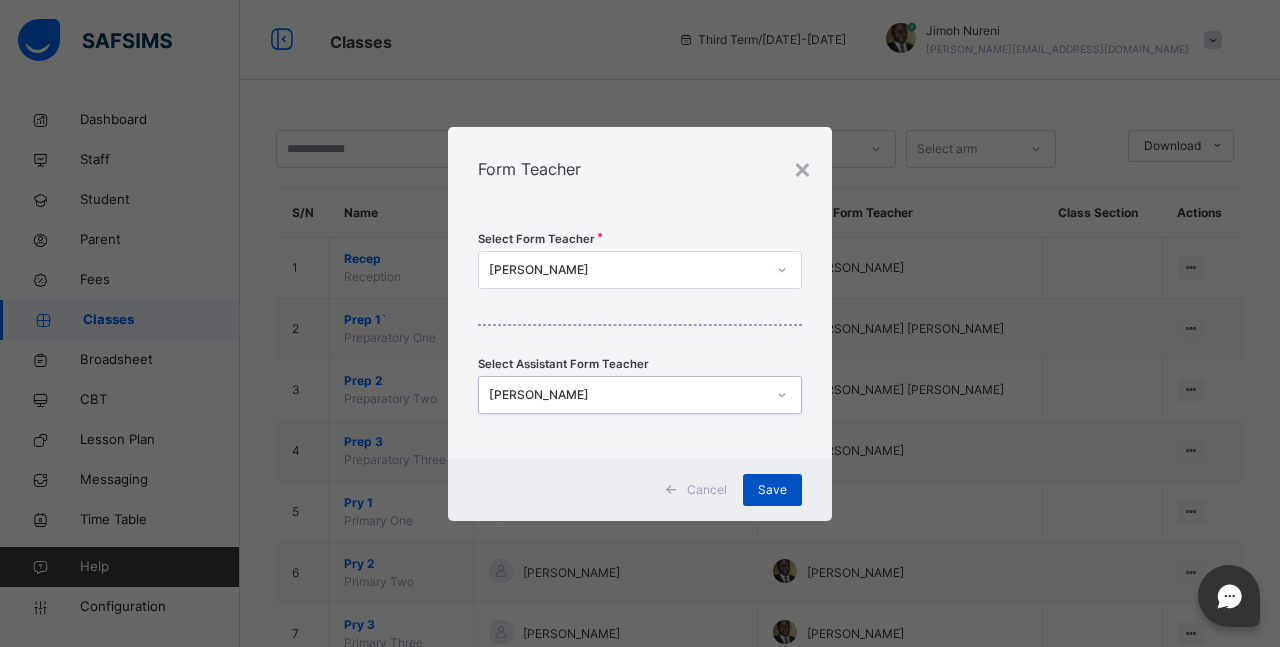 click on "Save" at bounding box center [772, 490] 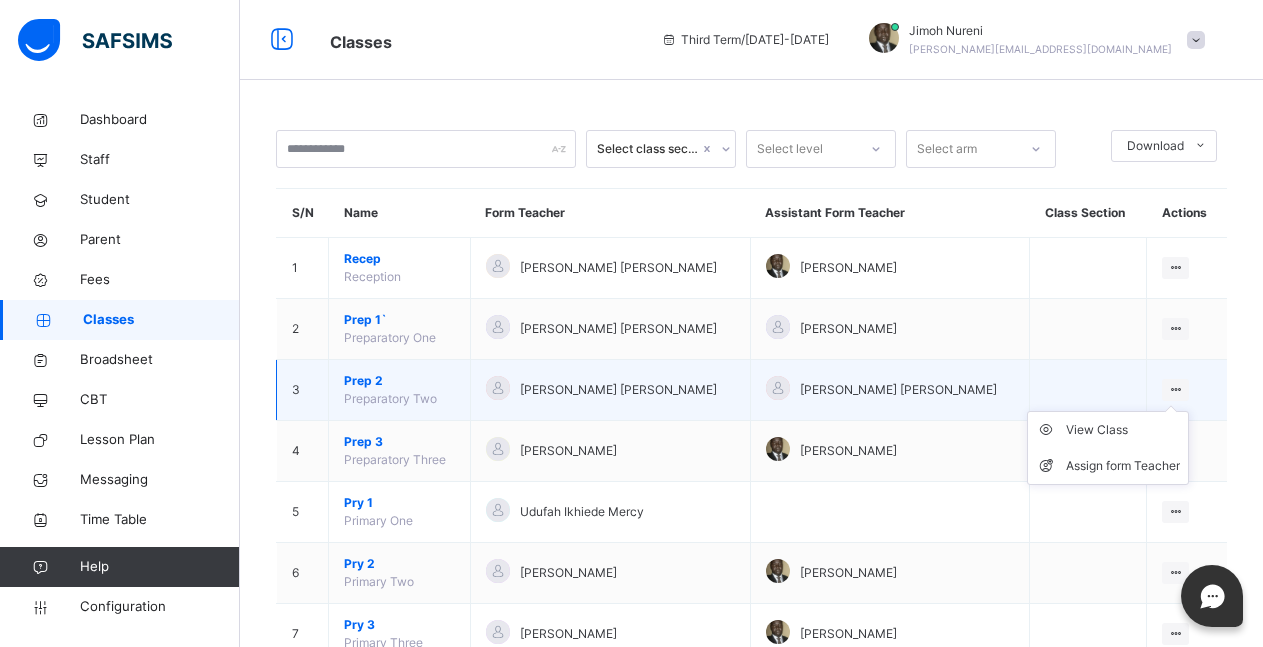 click on "View Class Assign form Teacher" at bounding box center [1108, 448] 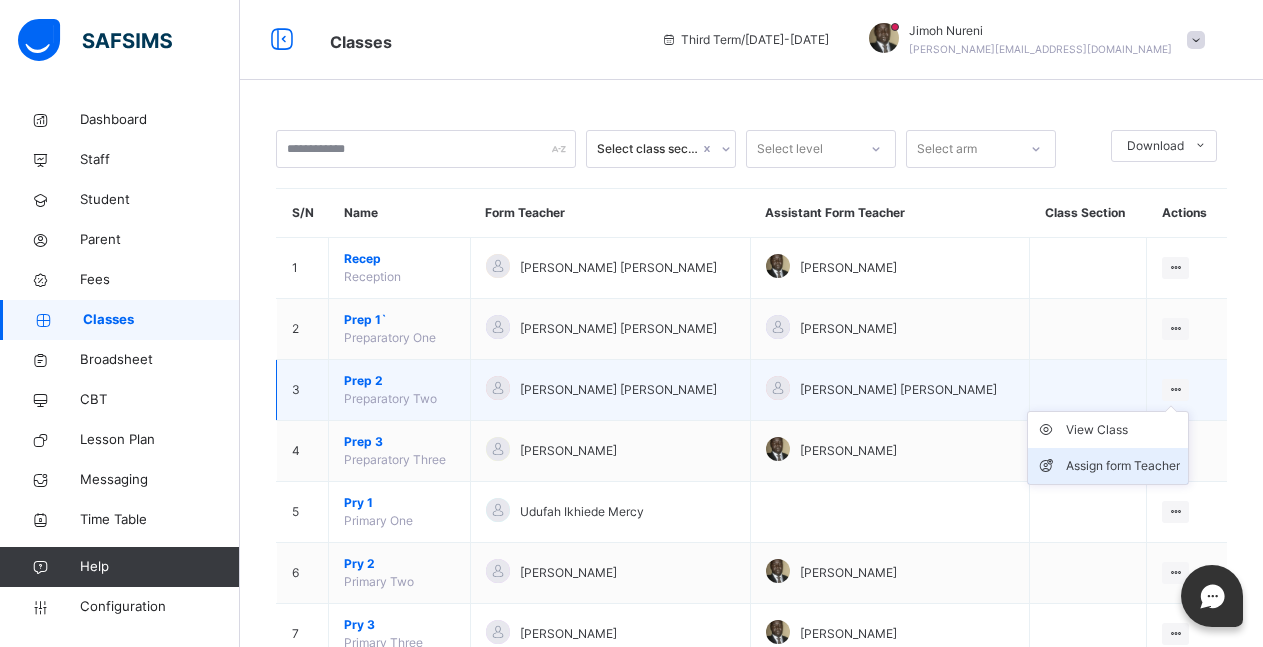 click on "Assign form Teacher" at bounding box center [1123, 466] 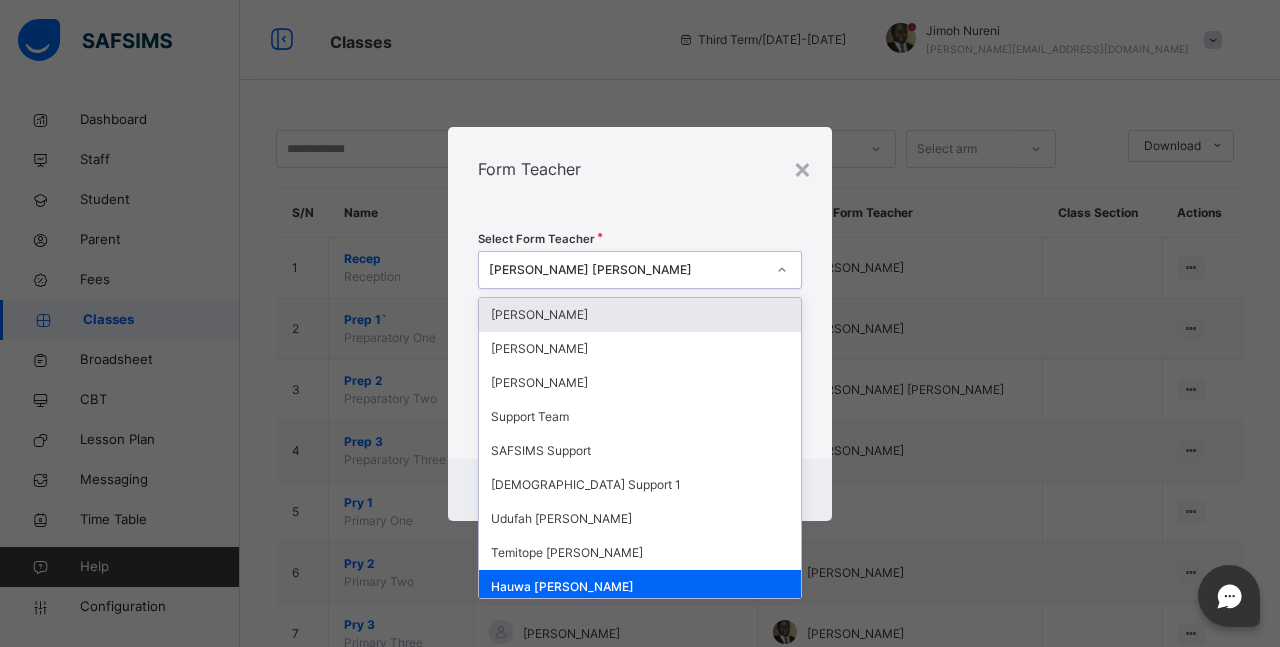 click 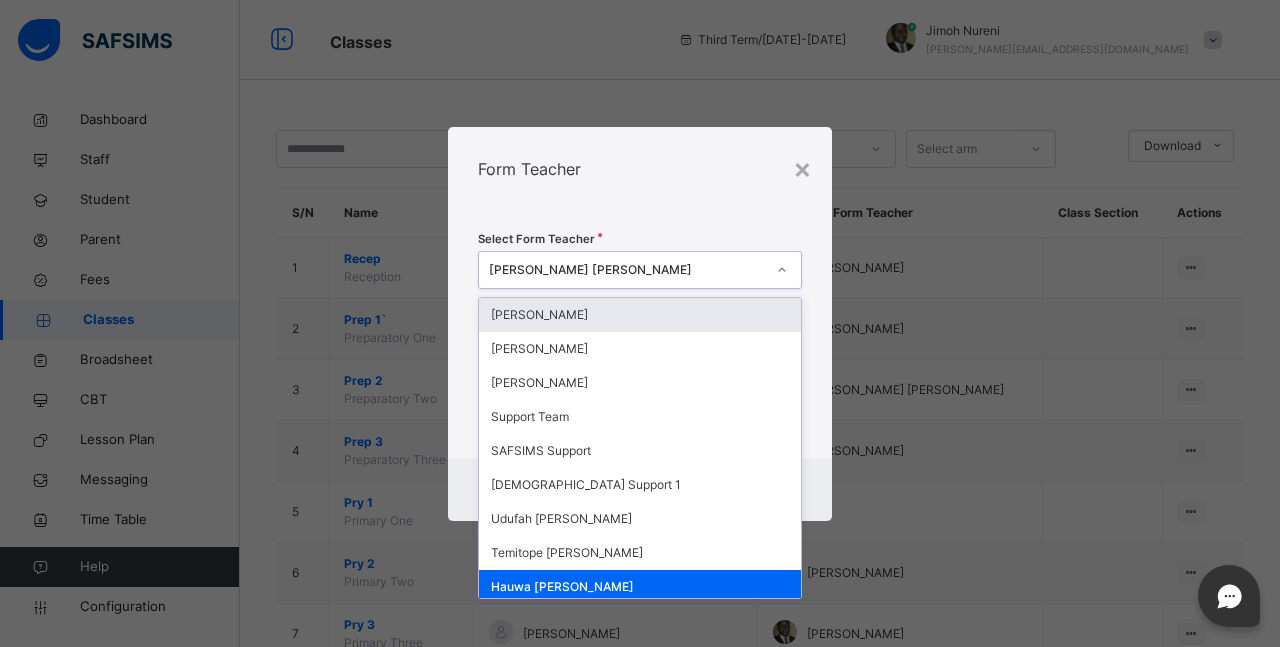 click on "[PERSON_NAME]" at bounding box center [640, 315] 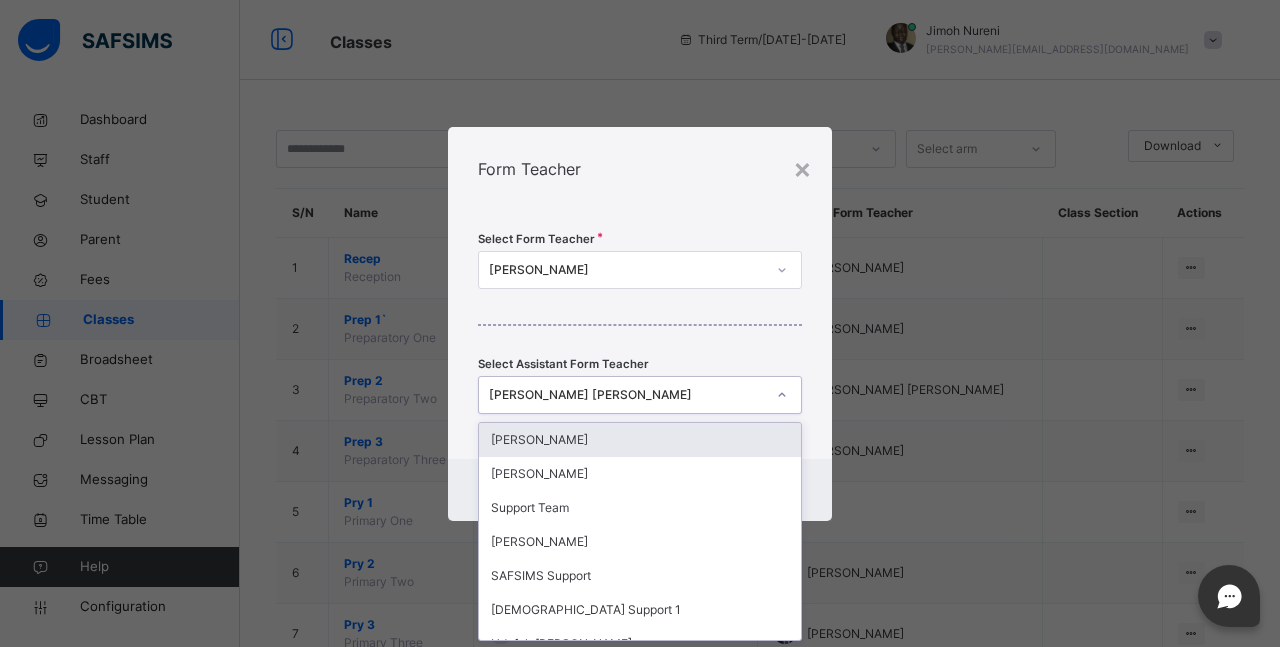 scroll, scrollTop: 0, scrollLeft: 0, axis: both 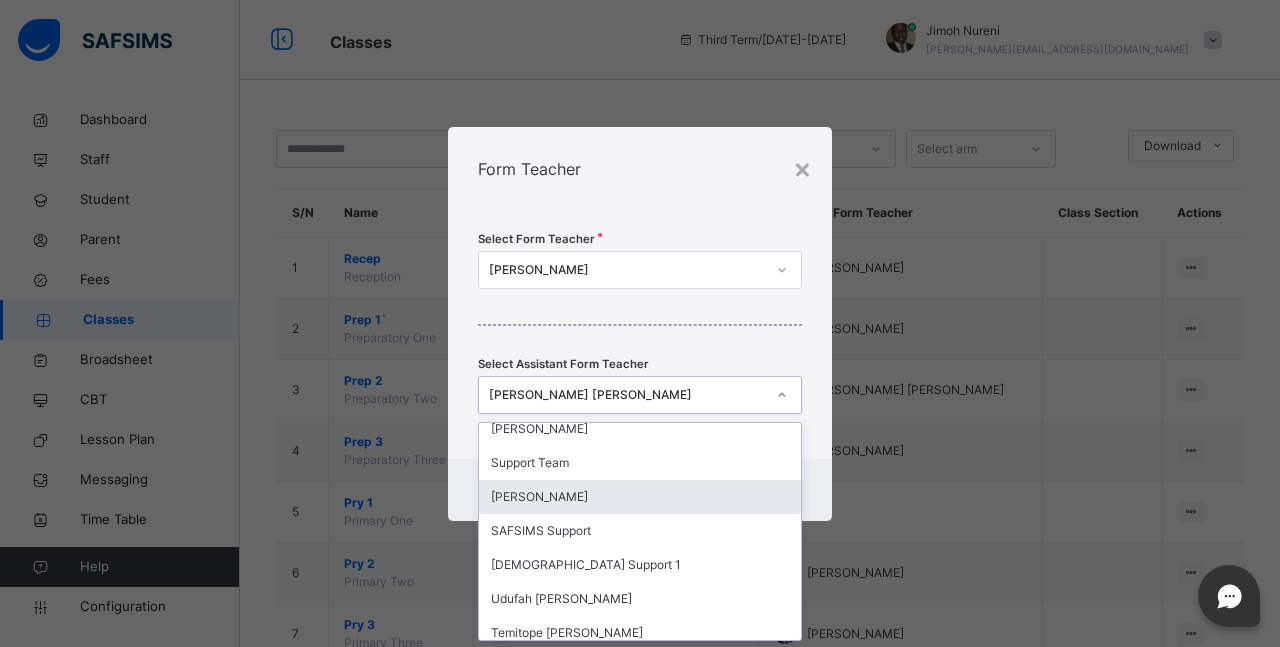 click on "[PERSON_NAME]" at bounding box center (640, 497) 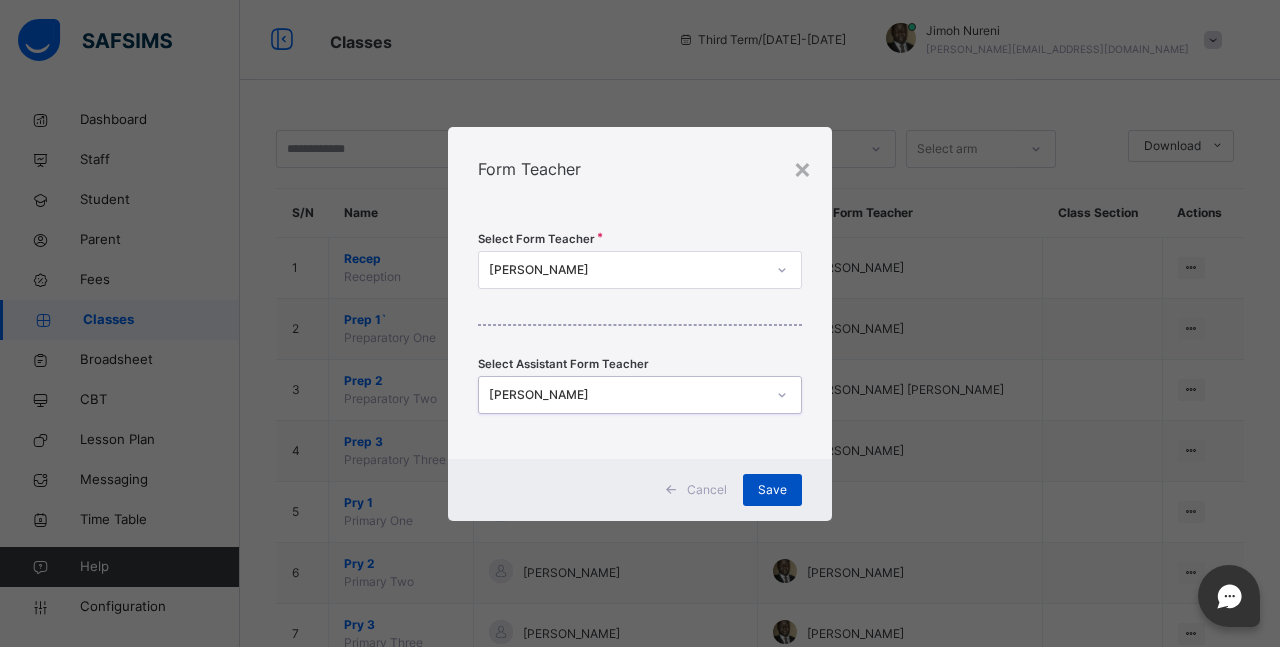 click on "Save" at bounding box center [772, 490] 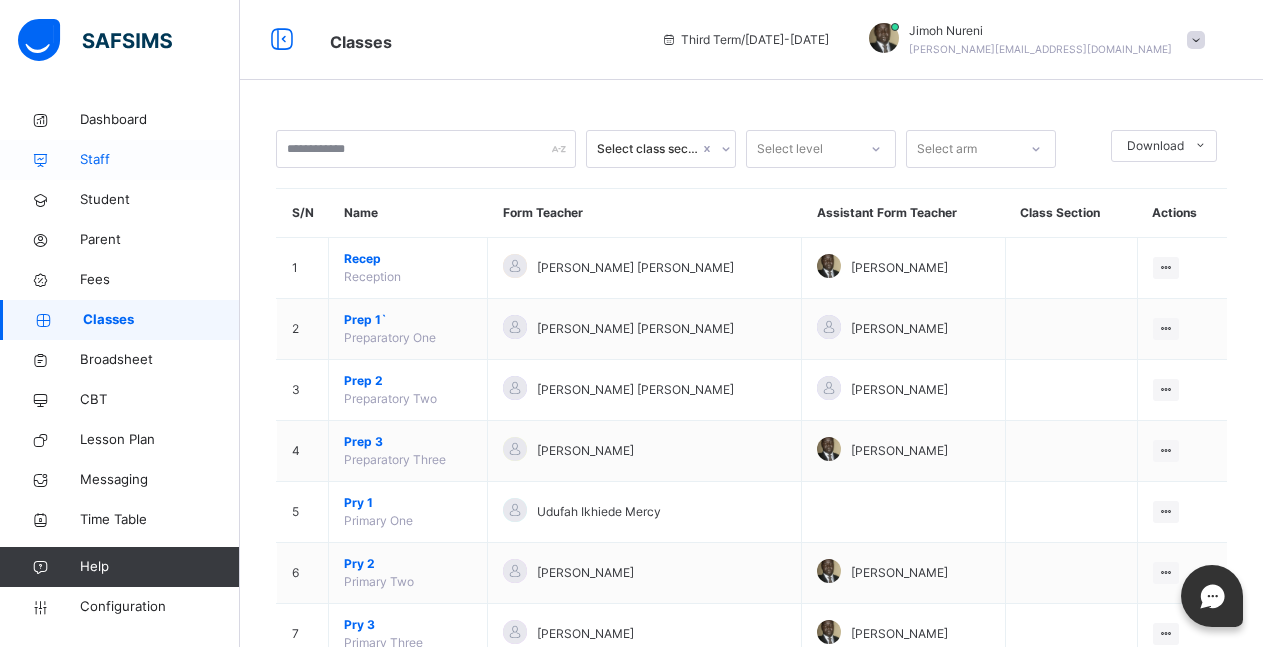 click on "Staff" at bounding box center [160, 160] 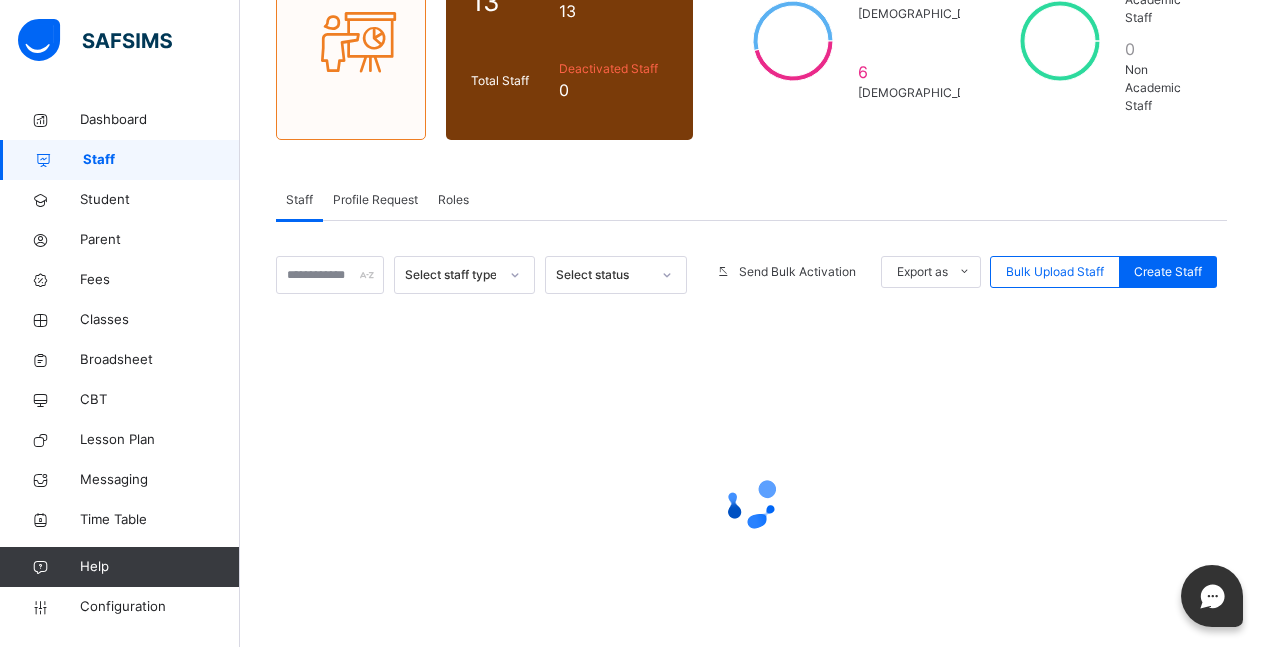 scroll, scrollTop: 289, scrollLeft: 0, axis: vertical 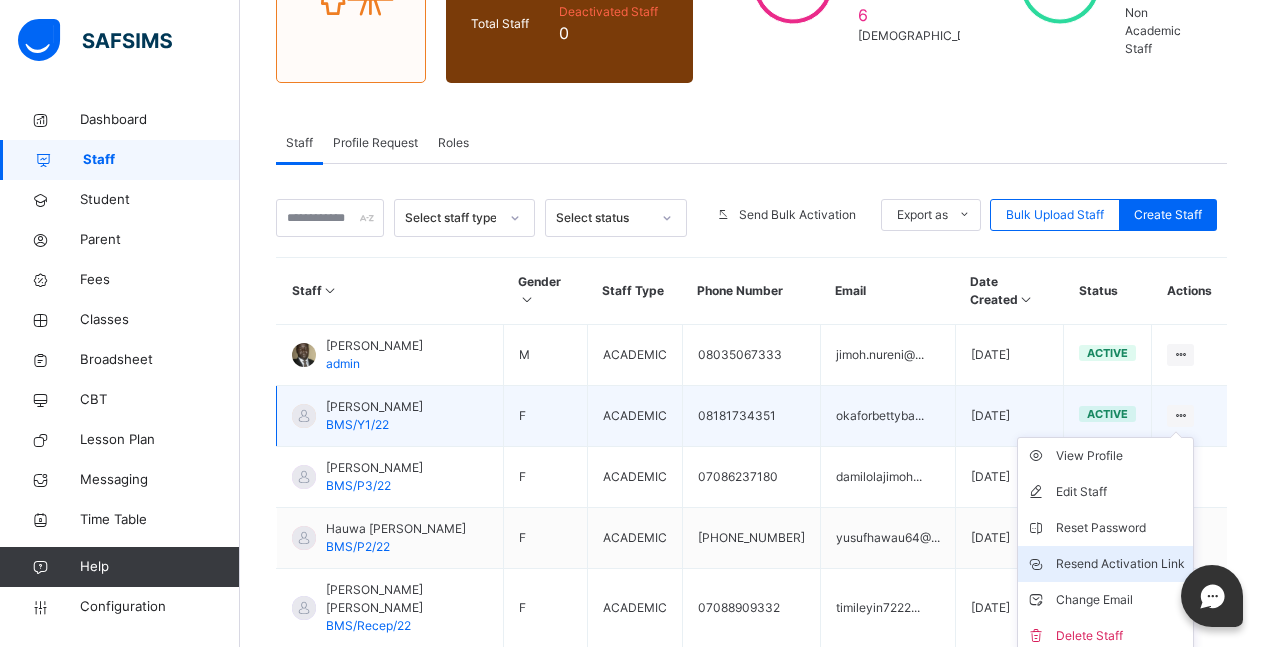 click on "Resend Activation Link" at bounding box center [1120, 564] 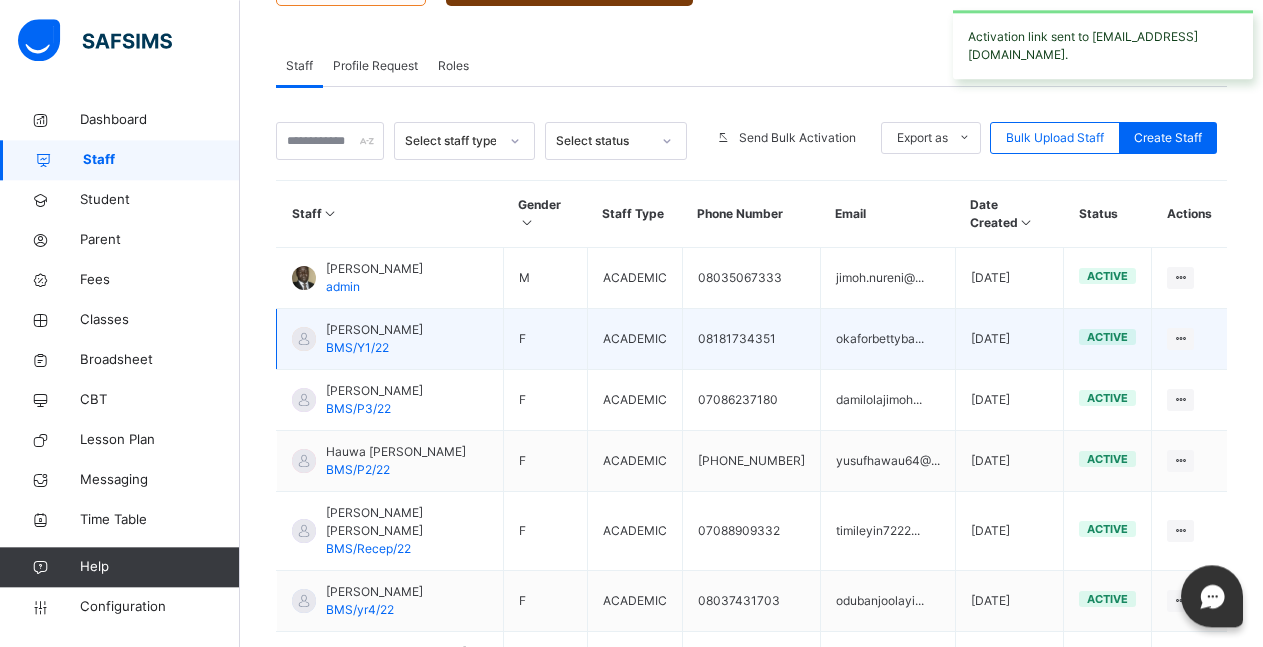 scroll, scrollTop: 391, scrollLeft: 0, axis: vertical 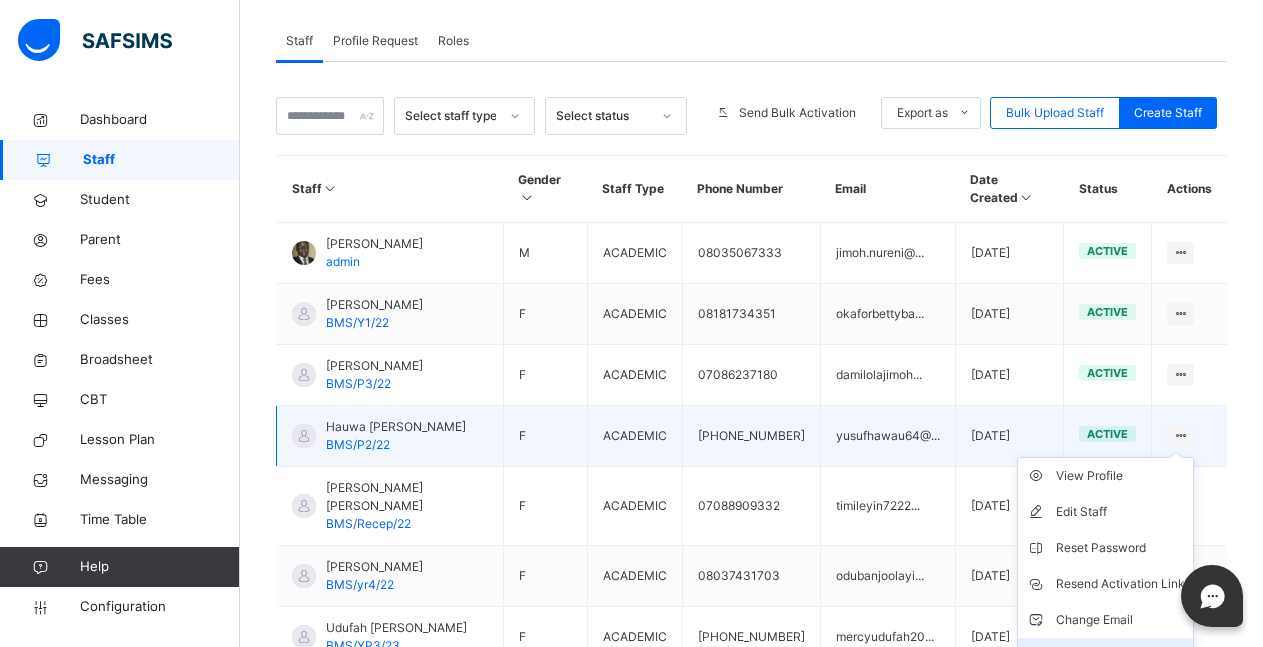 click on "Delete Staff" at bounding box center [1120, 656] 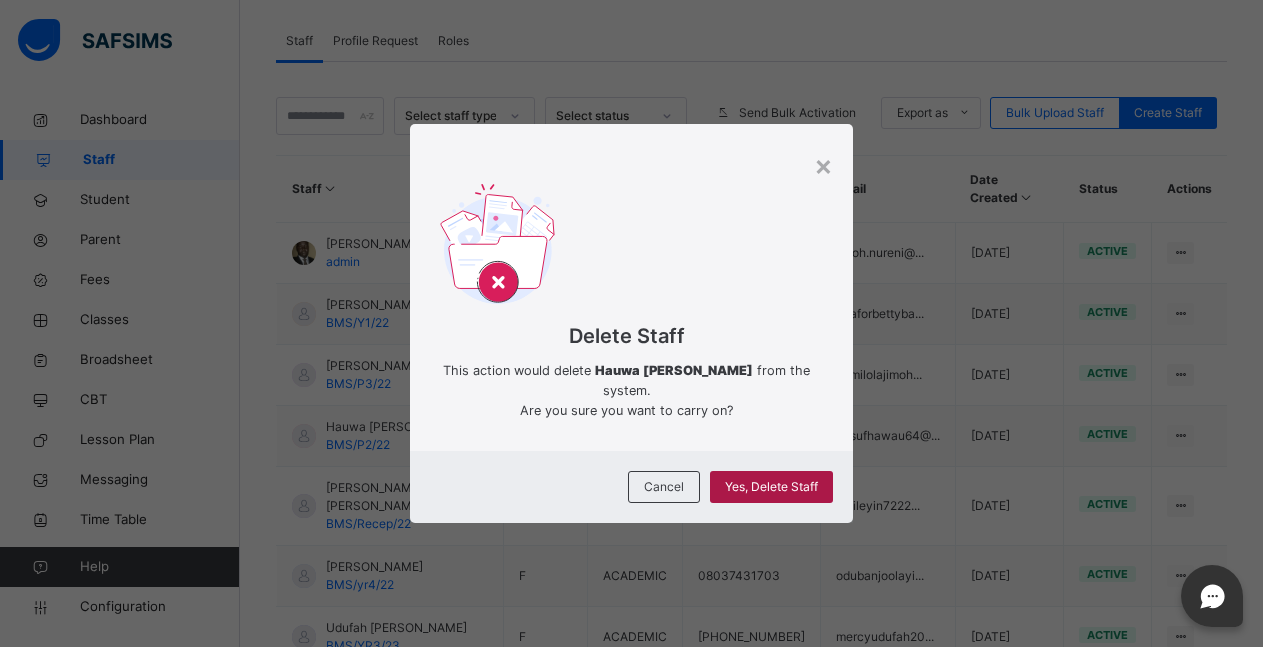 click on "Yes, Delete Staff" at bounding box center [771, 487] 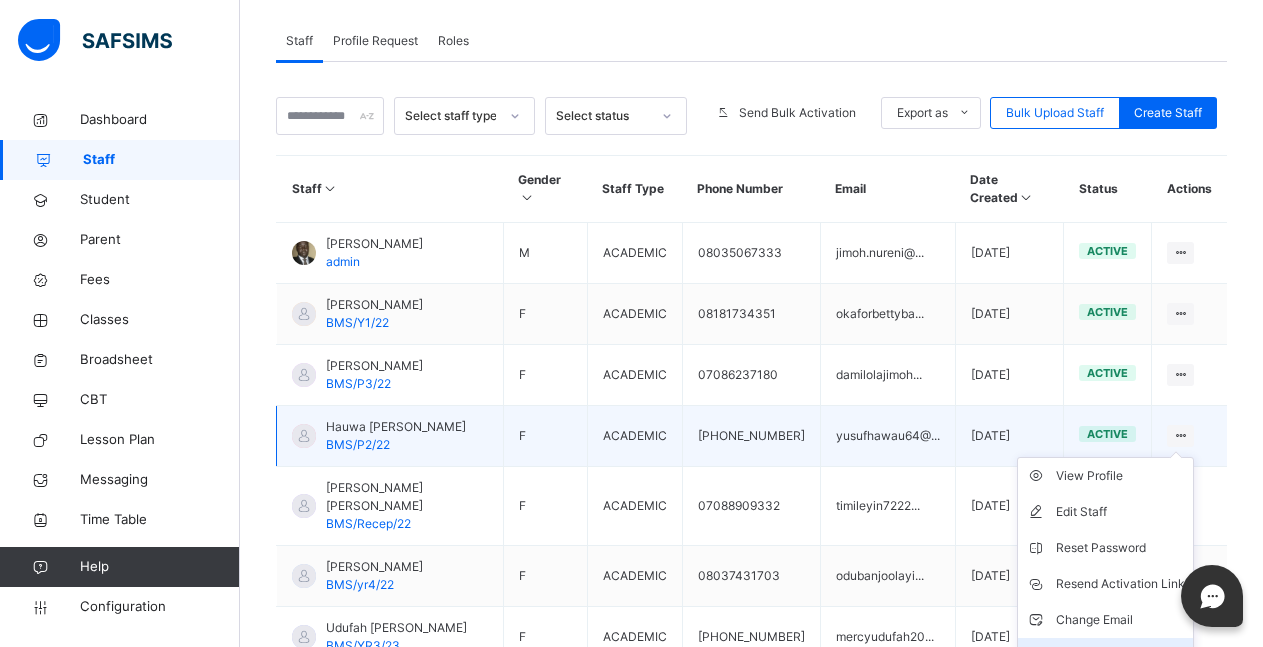 click on "Delete Staff" at bounding box center [1120, 656] 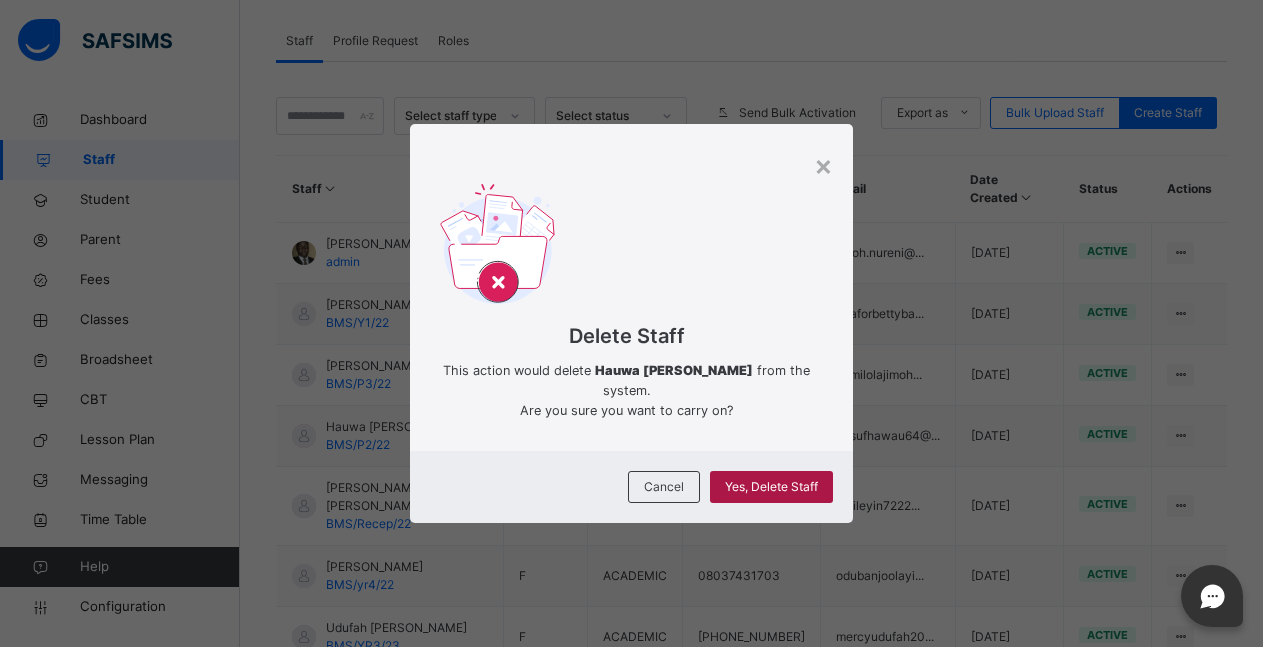 click on "Yes, Delete Staff" at bounding box center (771, 487) 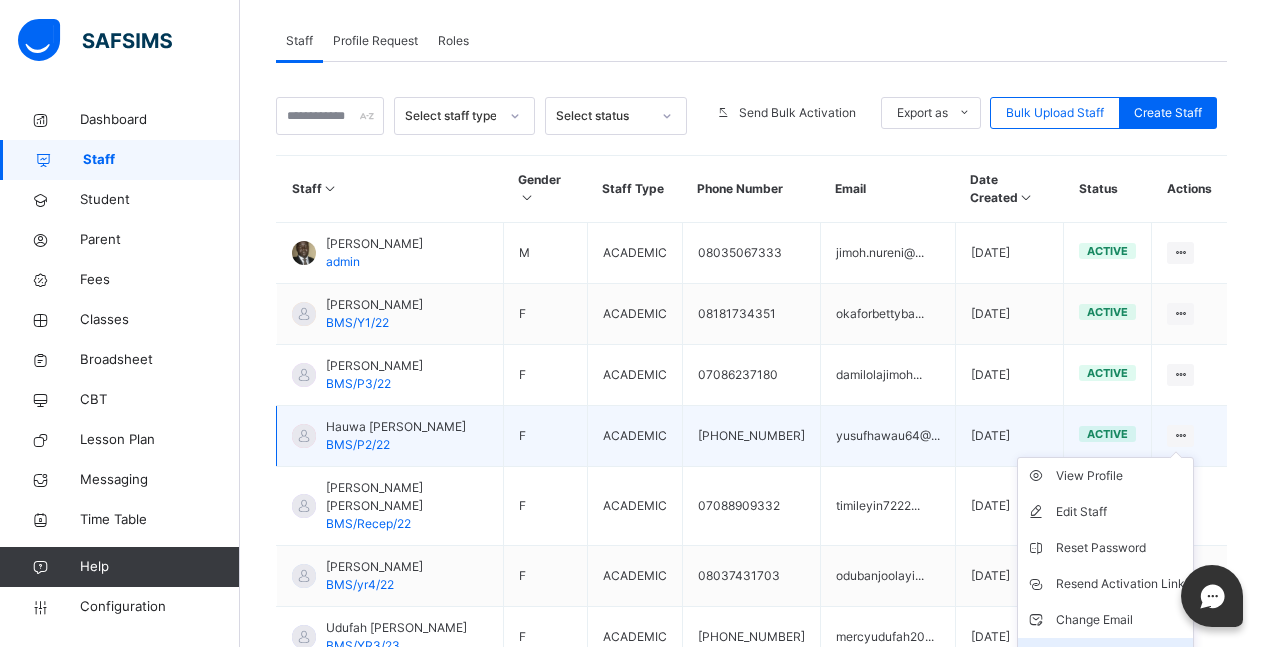 click on "Delete Staff" at bounding box center [1120, 656] 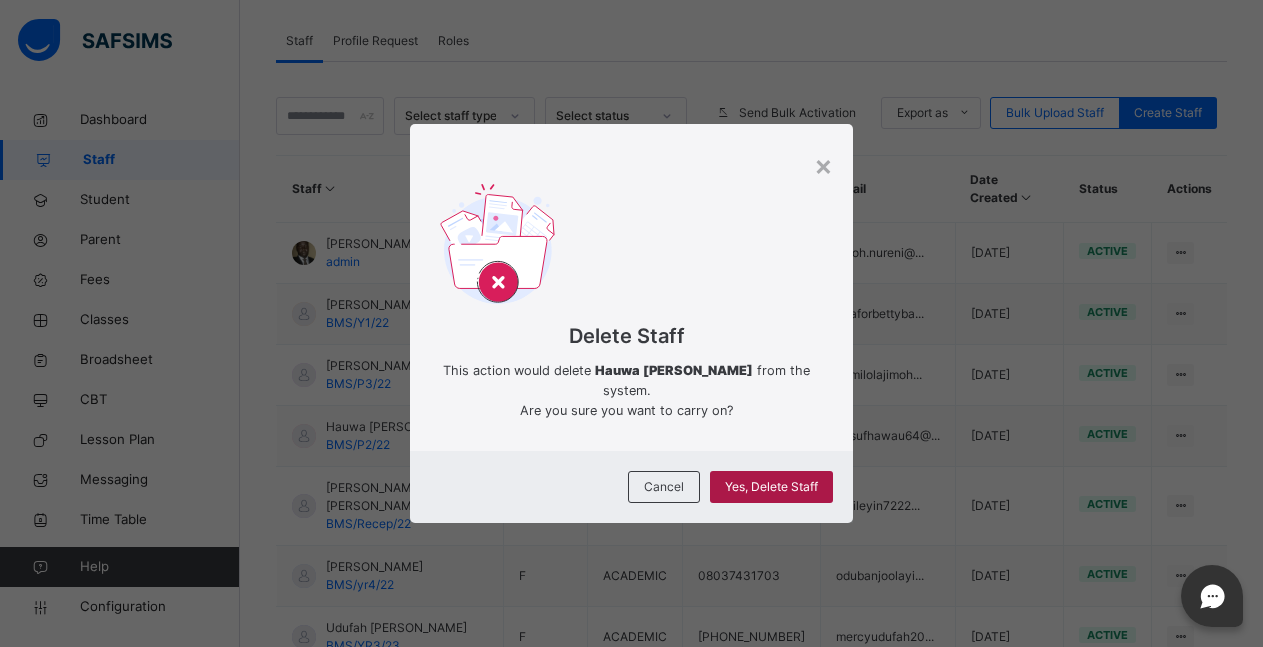 click on "Yes, Delete Staff" at bounding box center (771, 487) 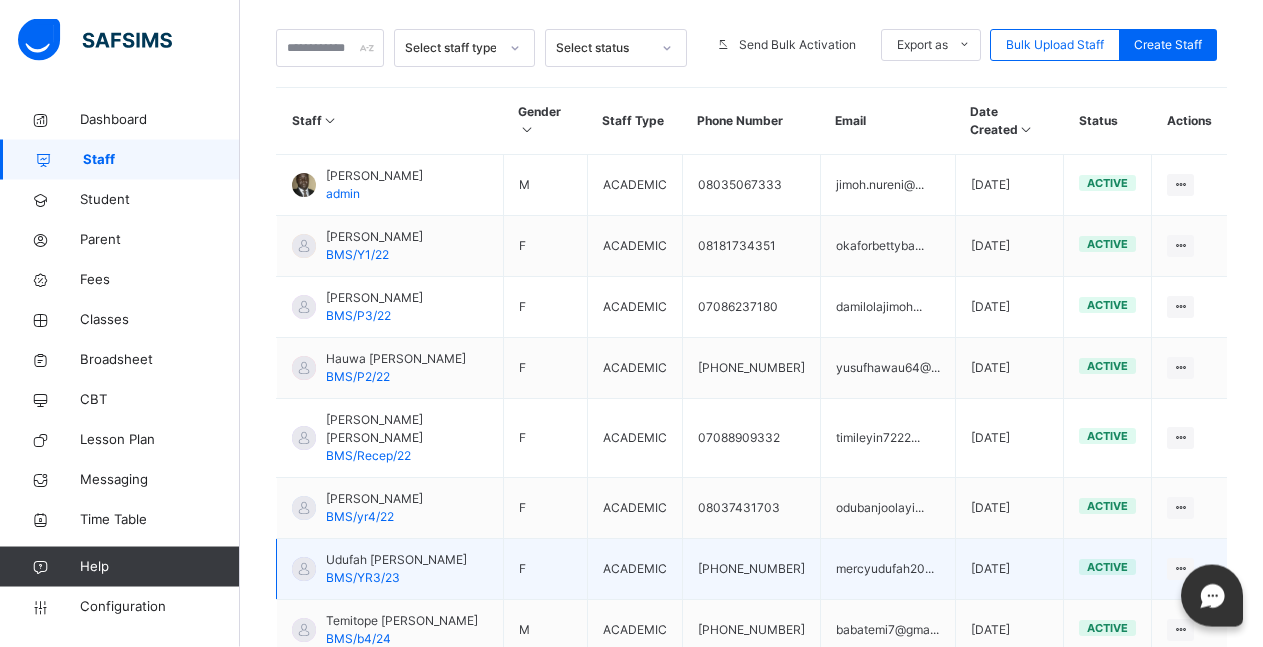 scroll, scrollTop: 539, scrollLeft: 0, axis: vertical 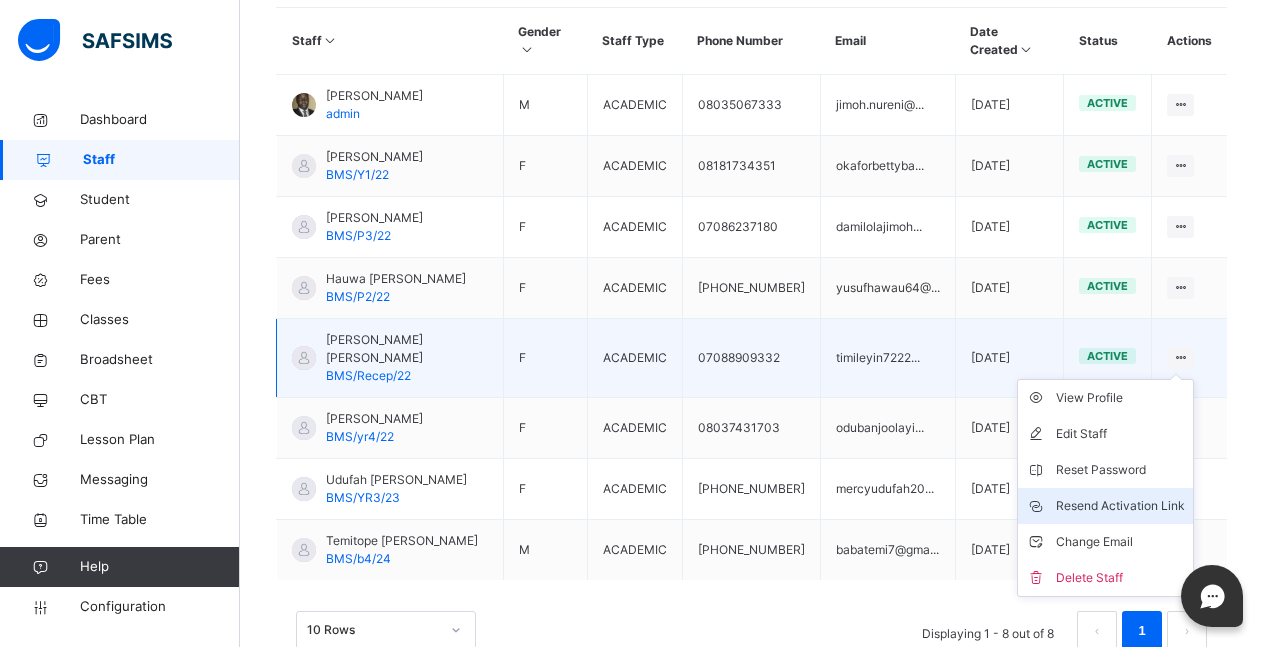click on "Resend Activation Link" at bounding box center [1120, 506] 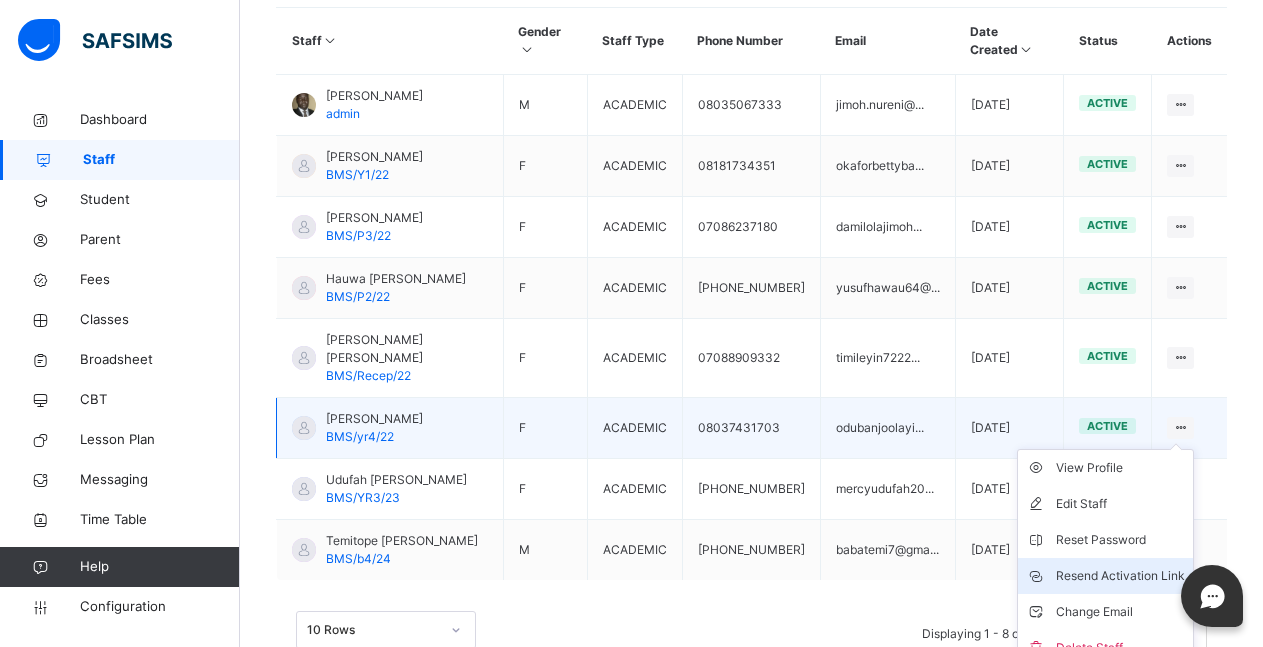 click on "Resend Activation Link" at bounding box center (1120, 576) 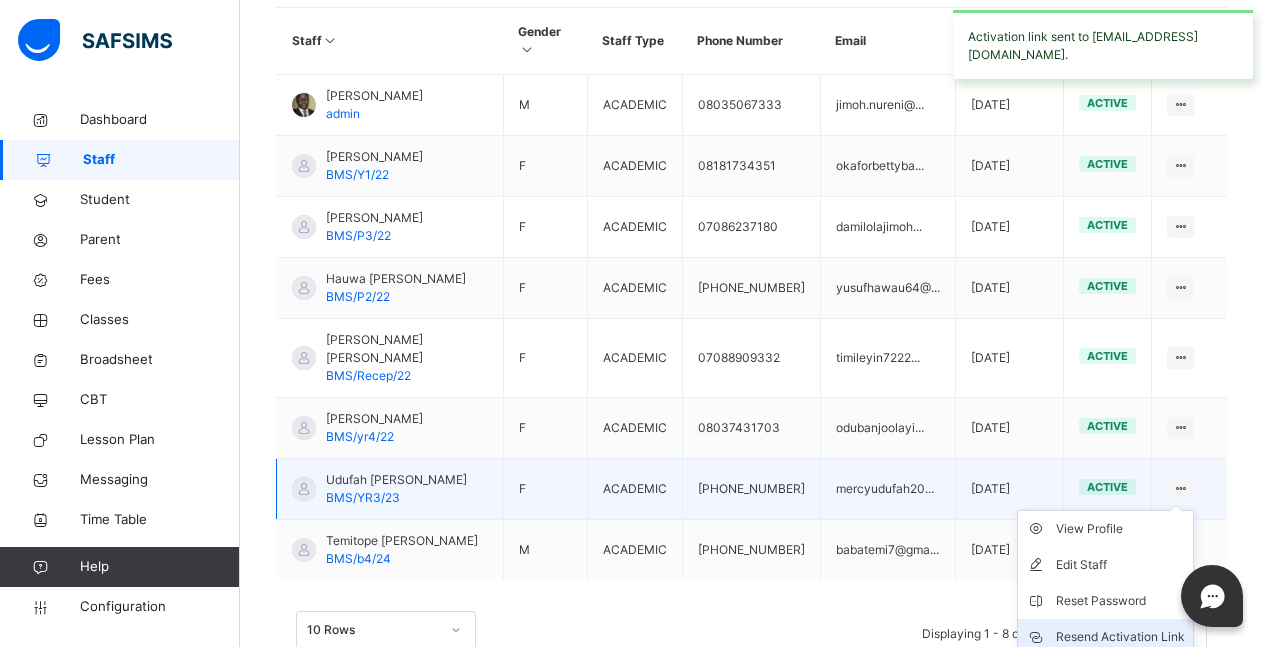 click on "Resend Activation Link" at bounding box center (1120, 637) 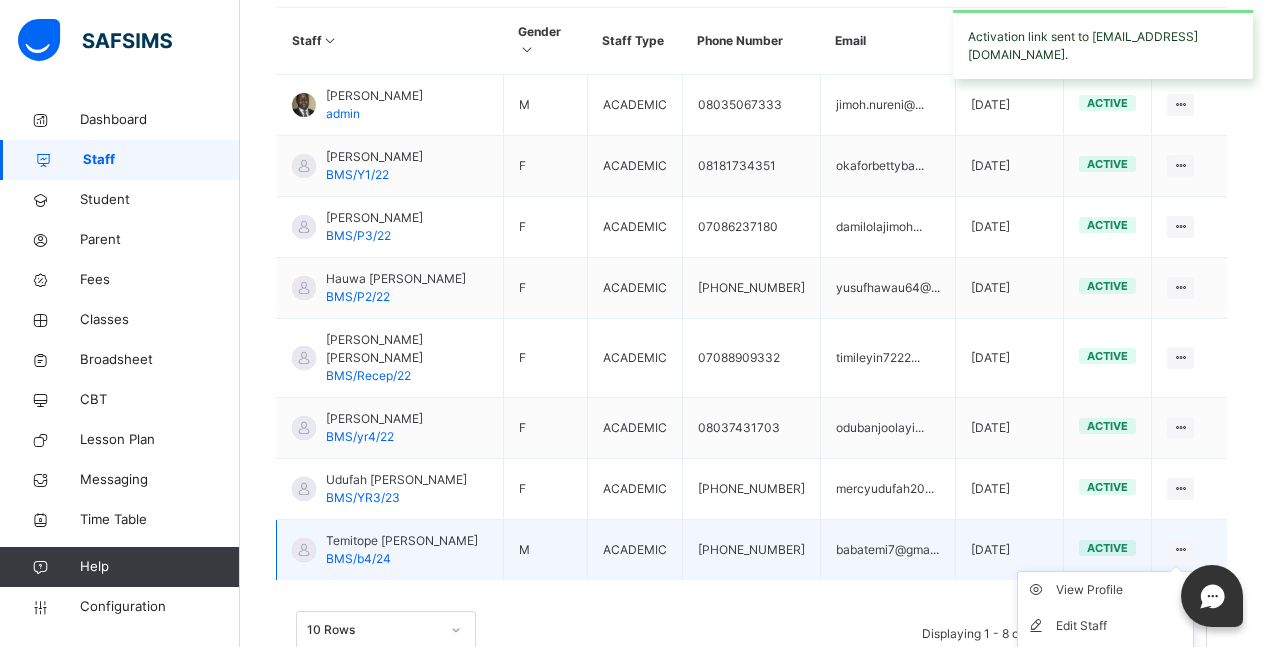 click on "Resend Activation Link" at bounding box center [1120, 698] 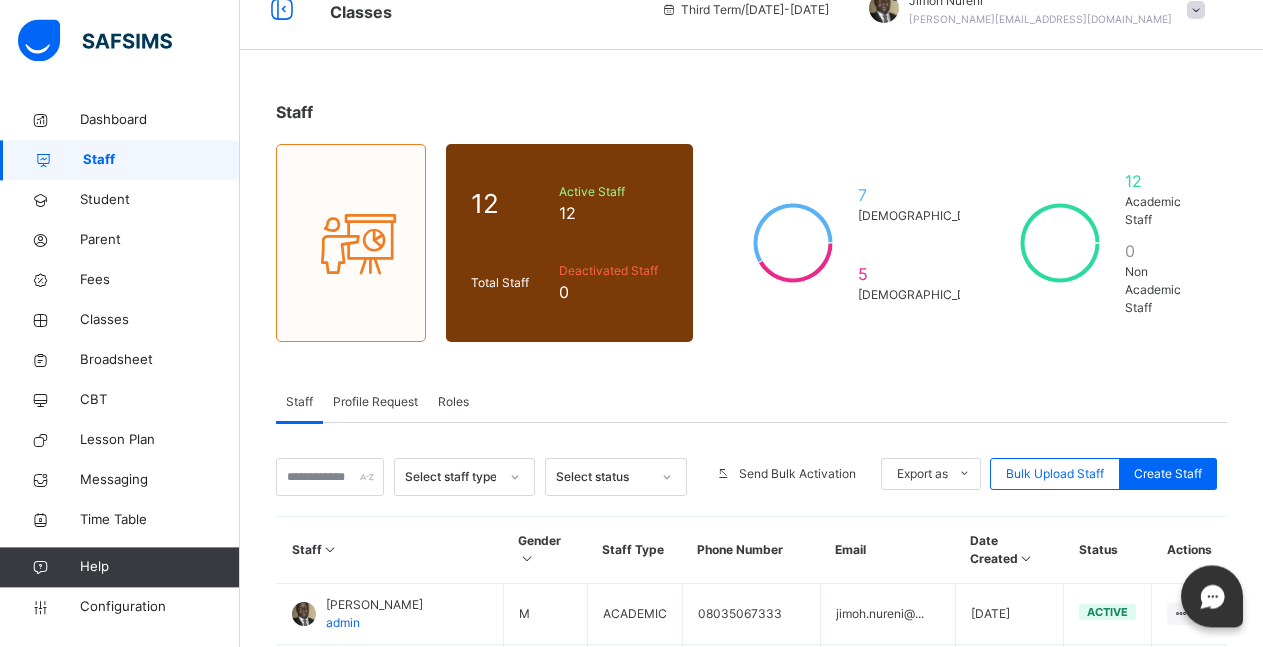 scroll, scrollTop: 29, scrollLeft: 0, axis: vertical 